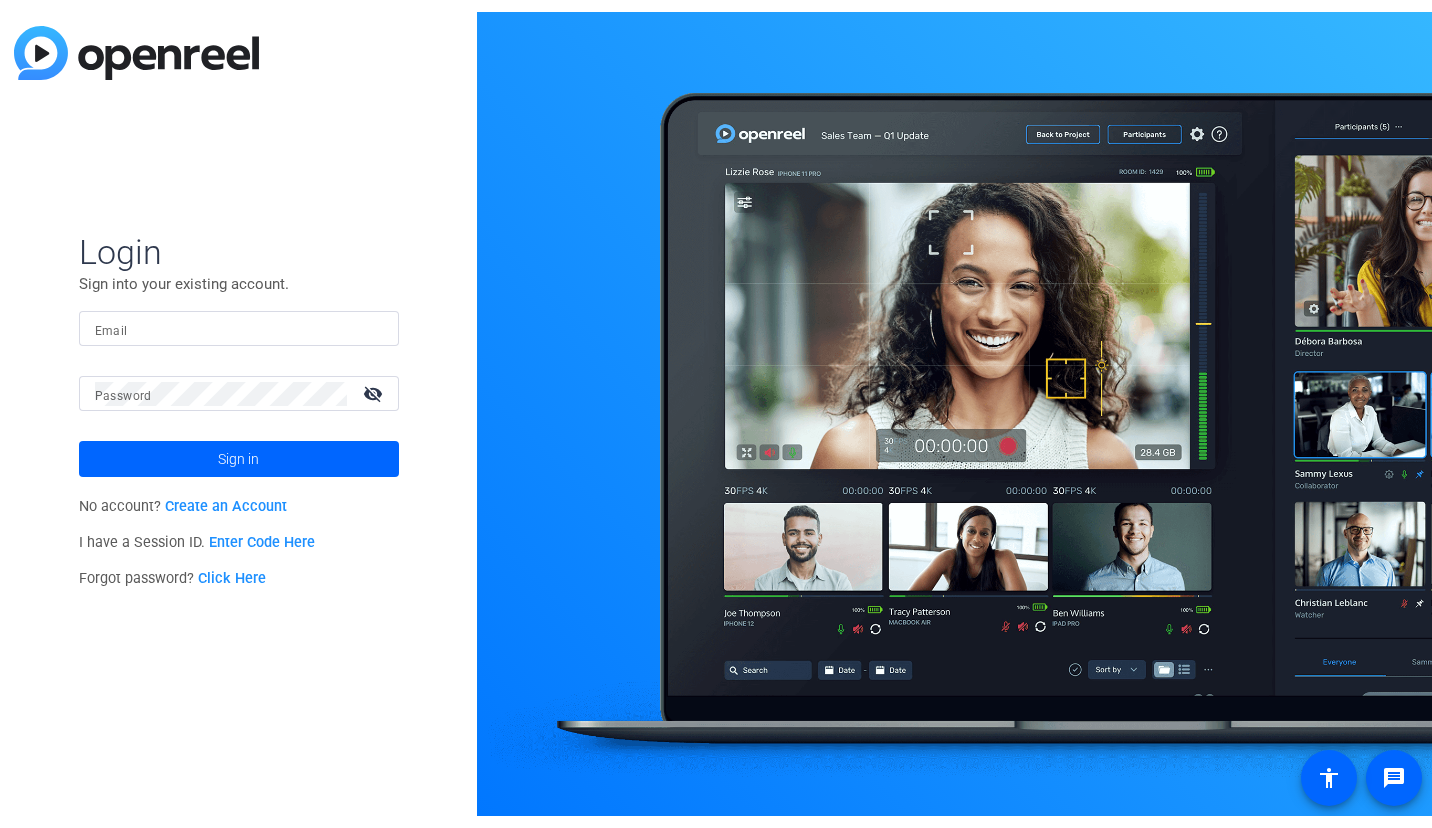 scroll, scrollTop: 0, scrollLeft: 0, axis: both 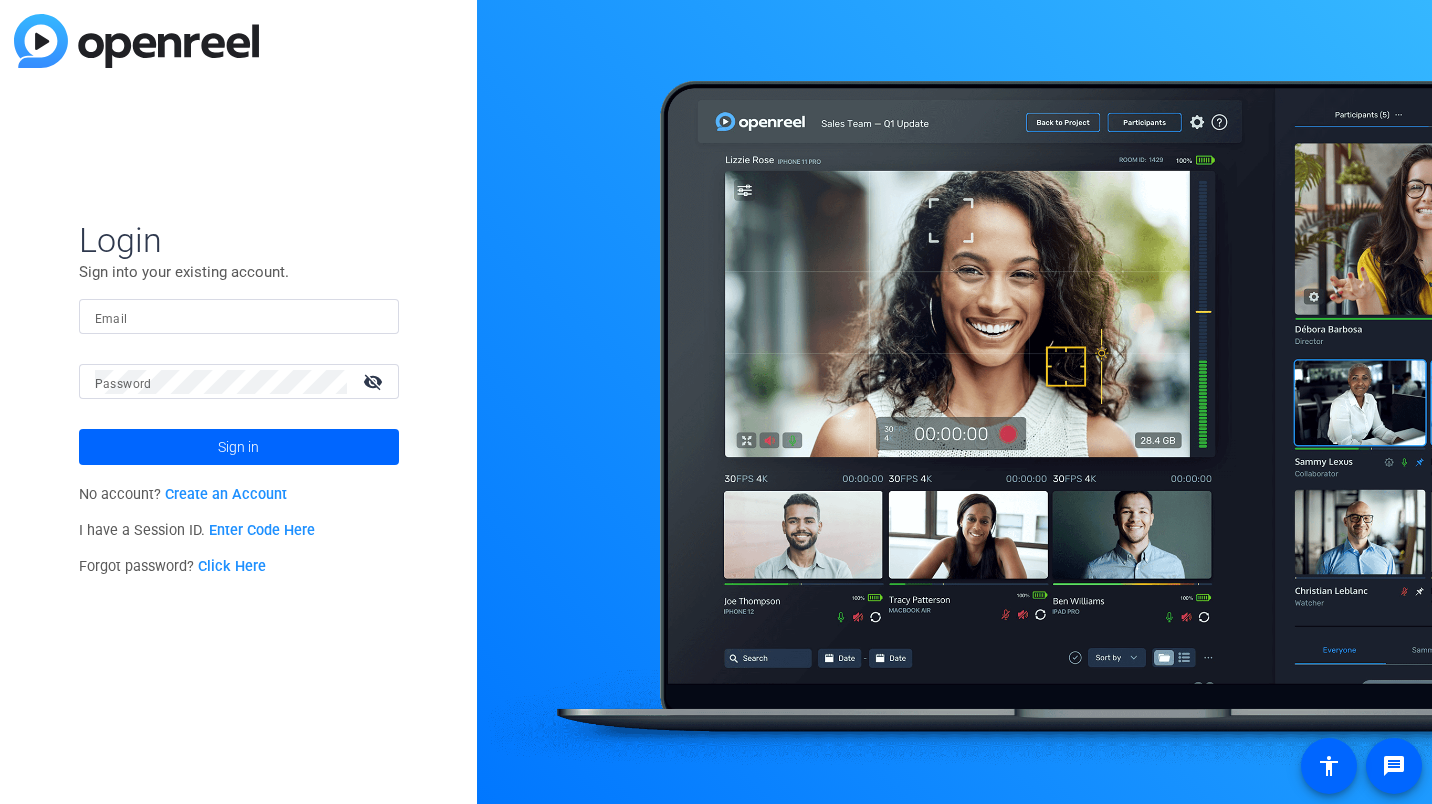 click on "Enter Code Here" 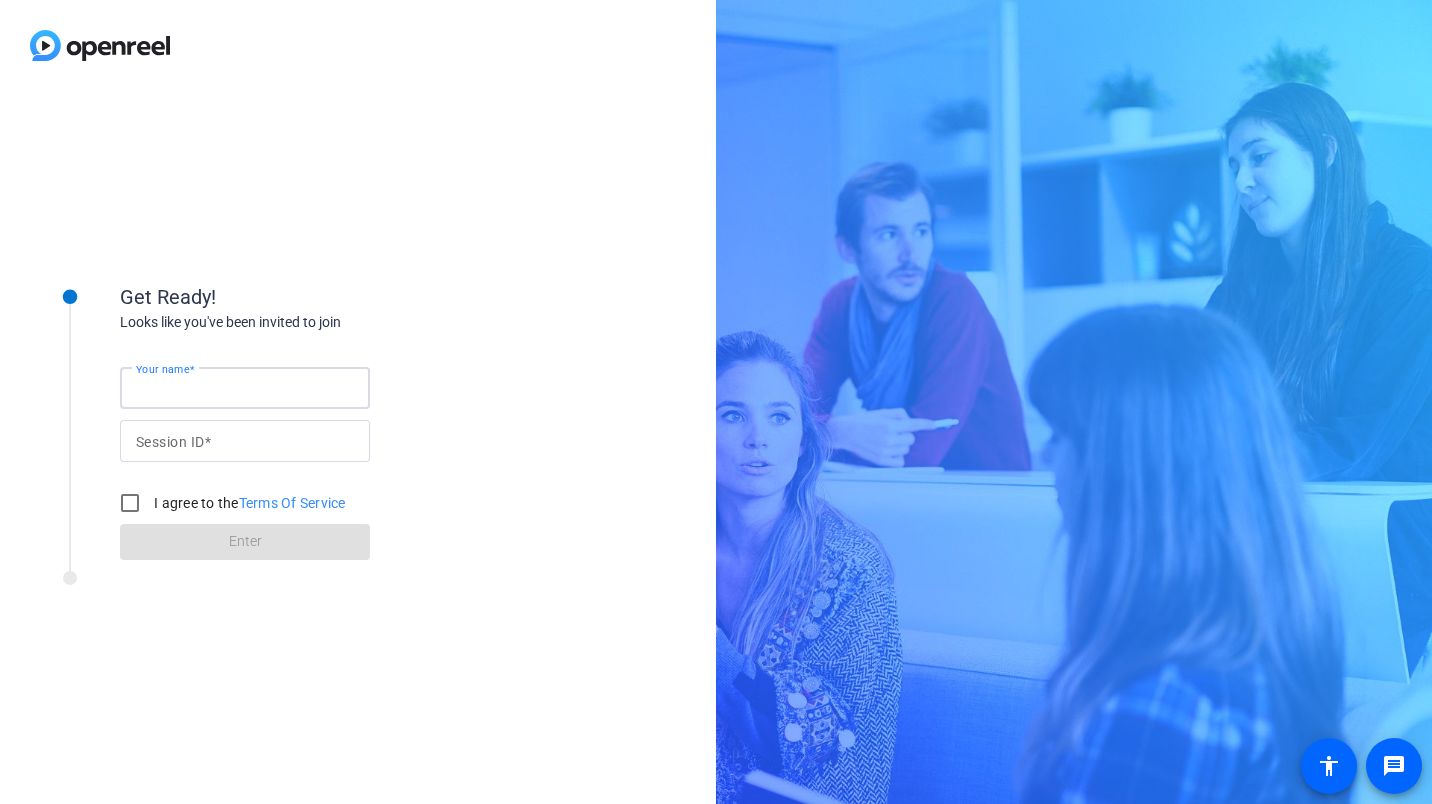 click on "Your name" at bounding box center (245, 388) 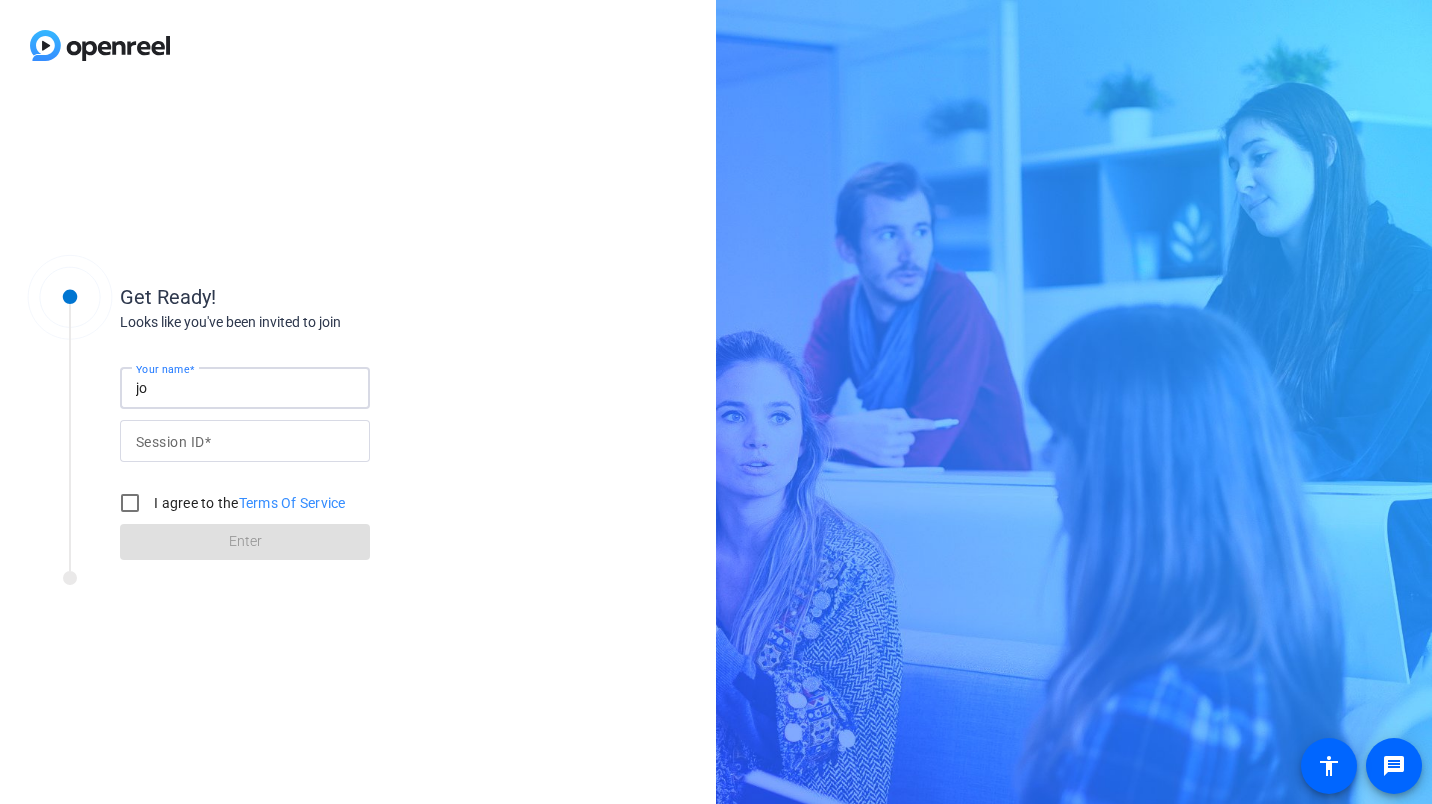 type on "j" 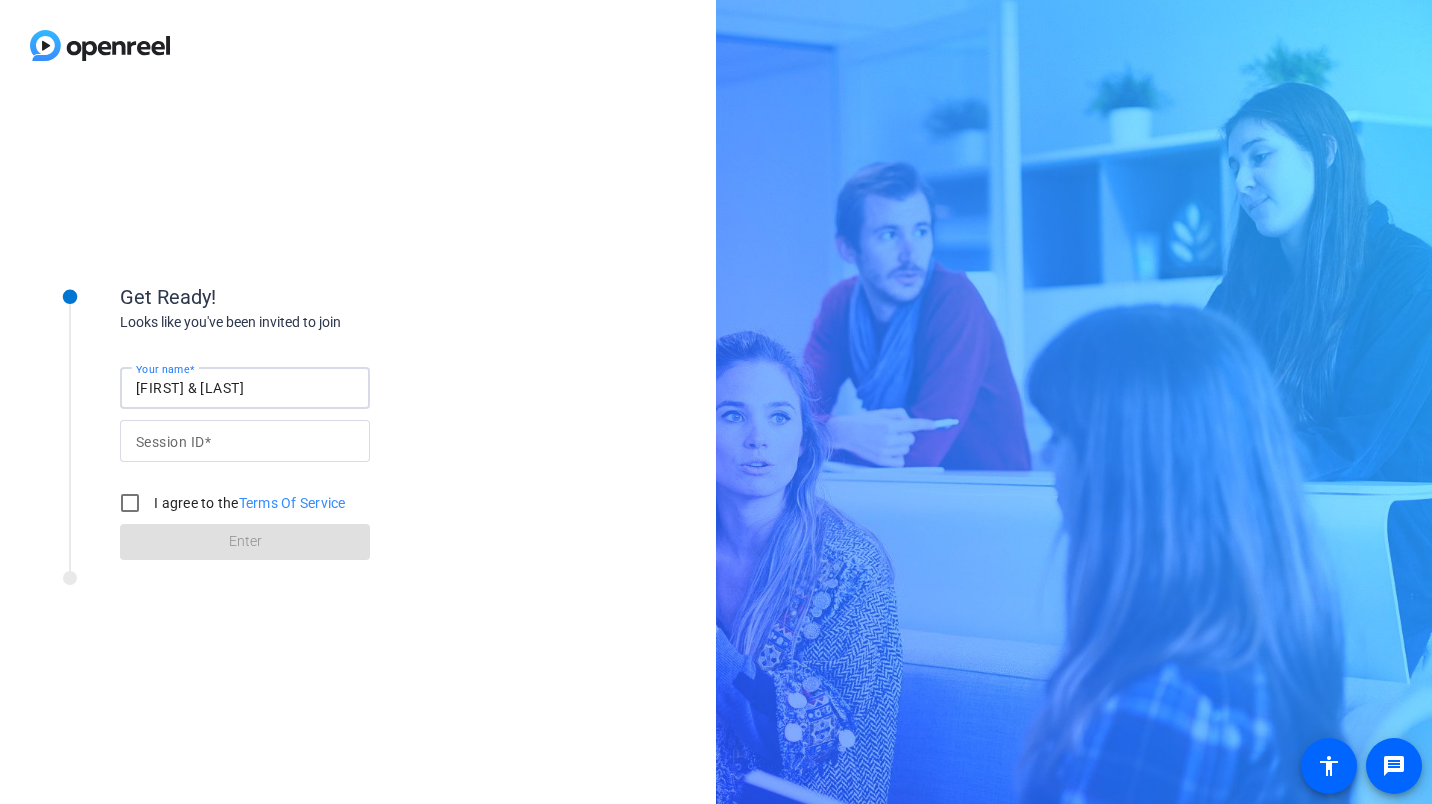 type on "[FIRST] & [LAST]" 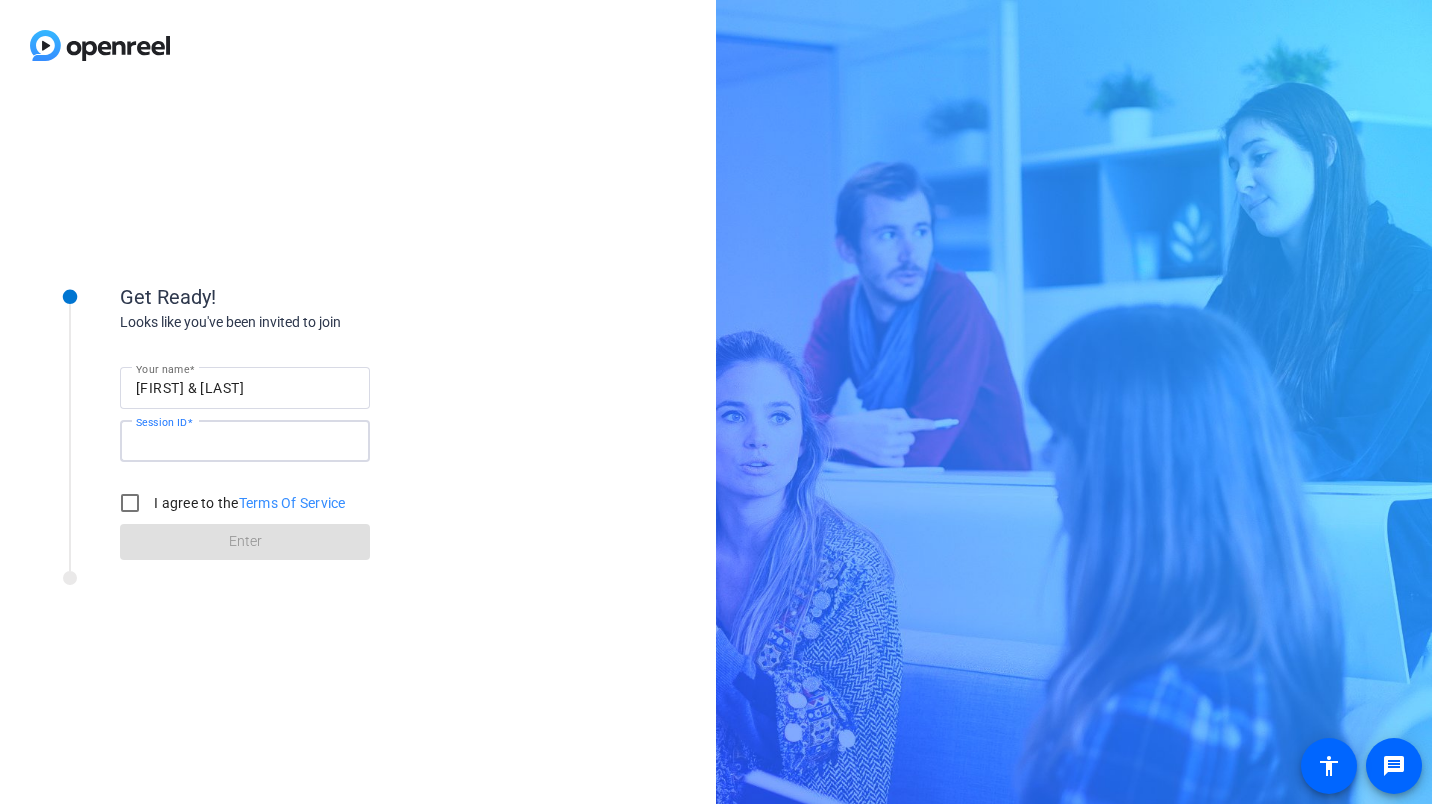 click on "Session ID" at bounding box center [245, 441] 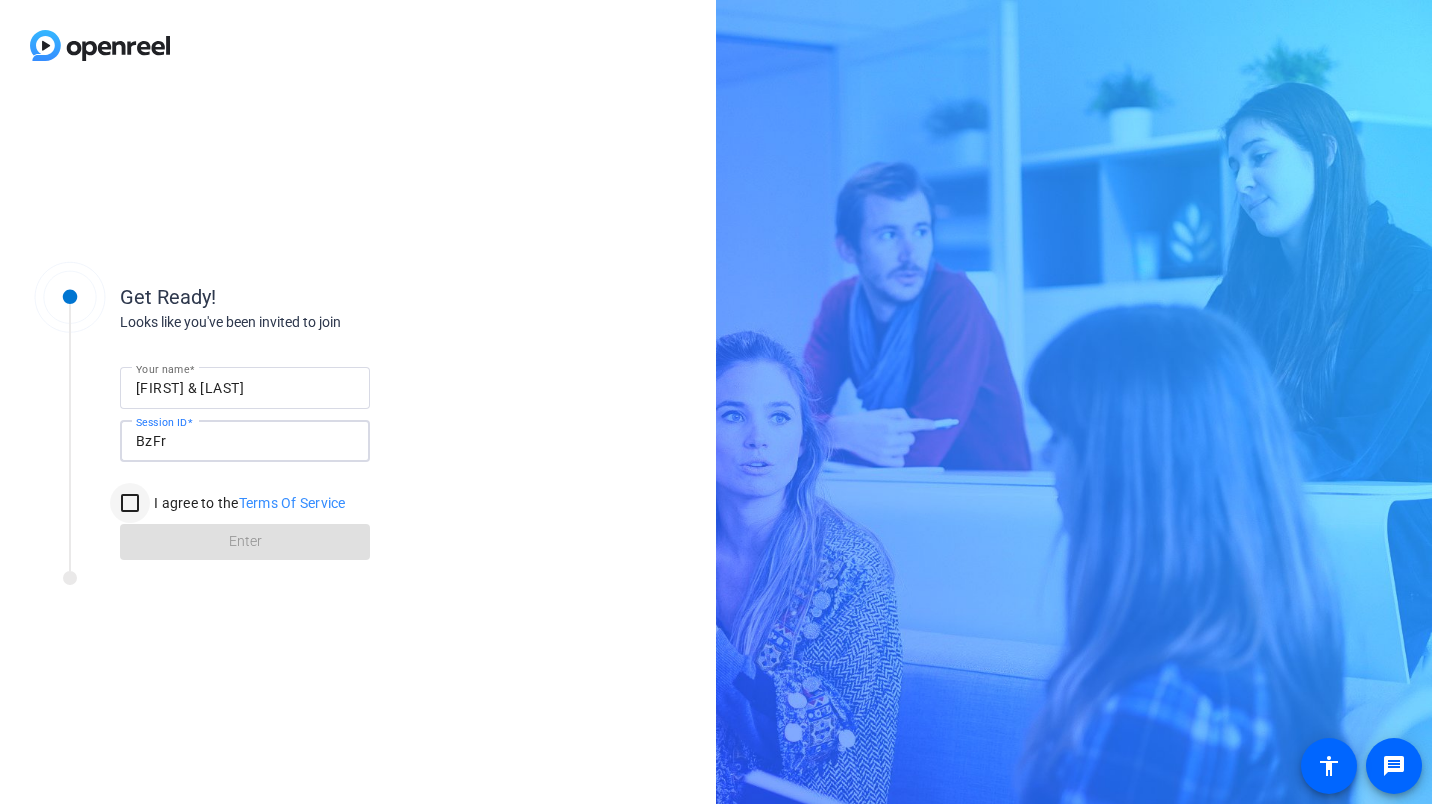 type on "BzFr" 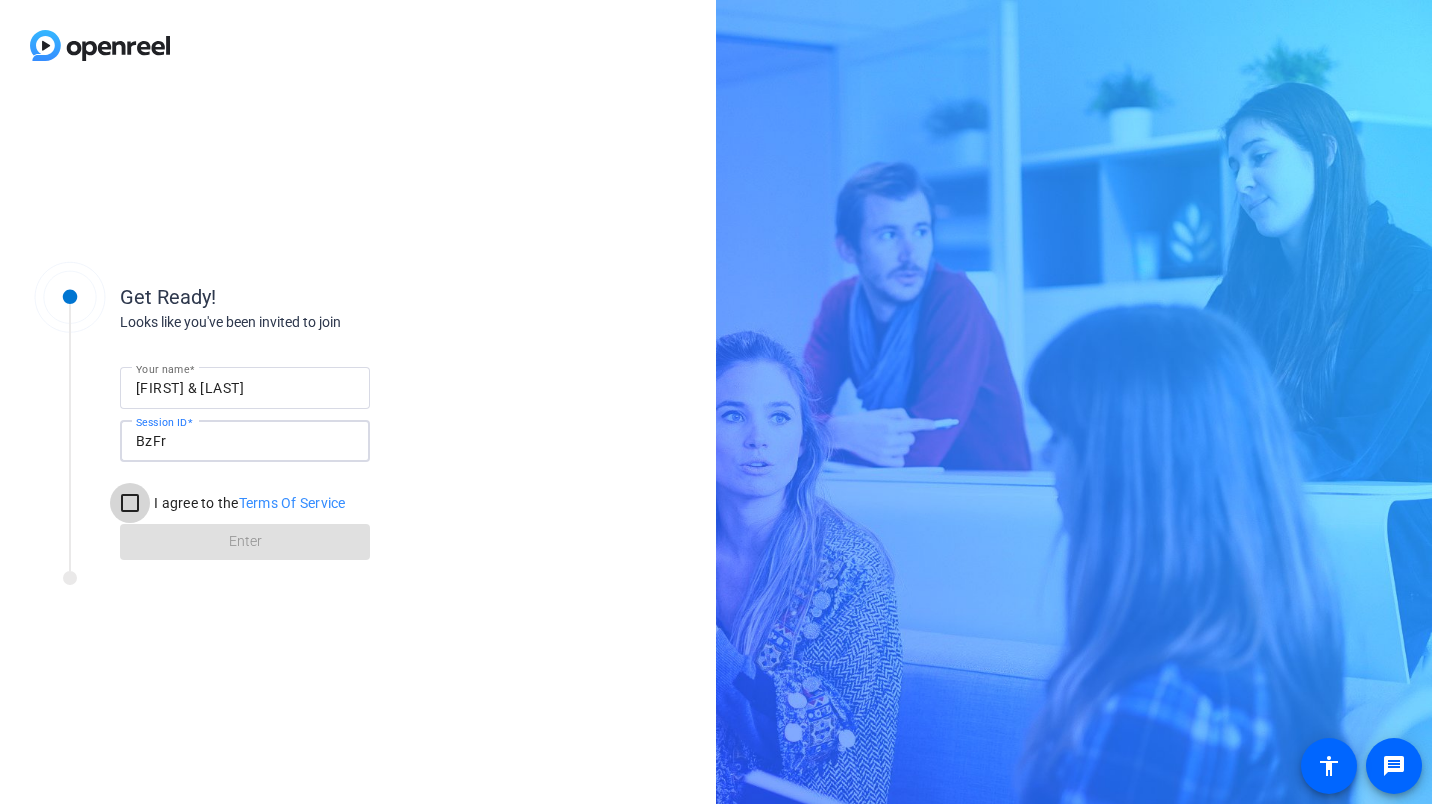 click on "I agree to the  Terms Of Service" at bounding box center (130, 503) 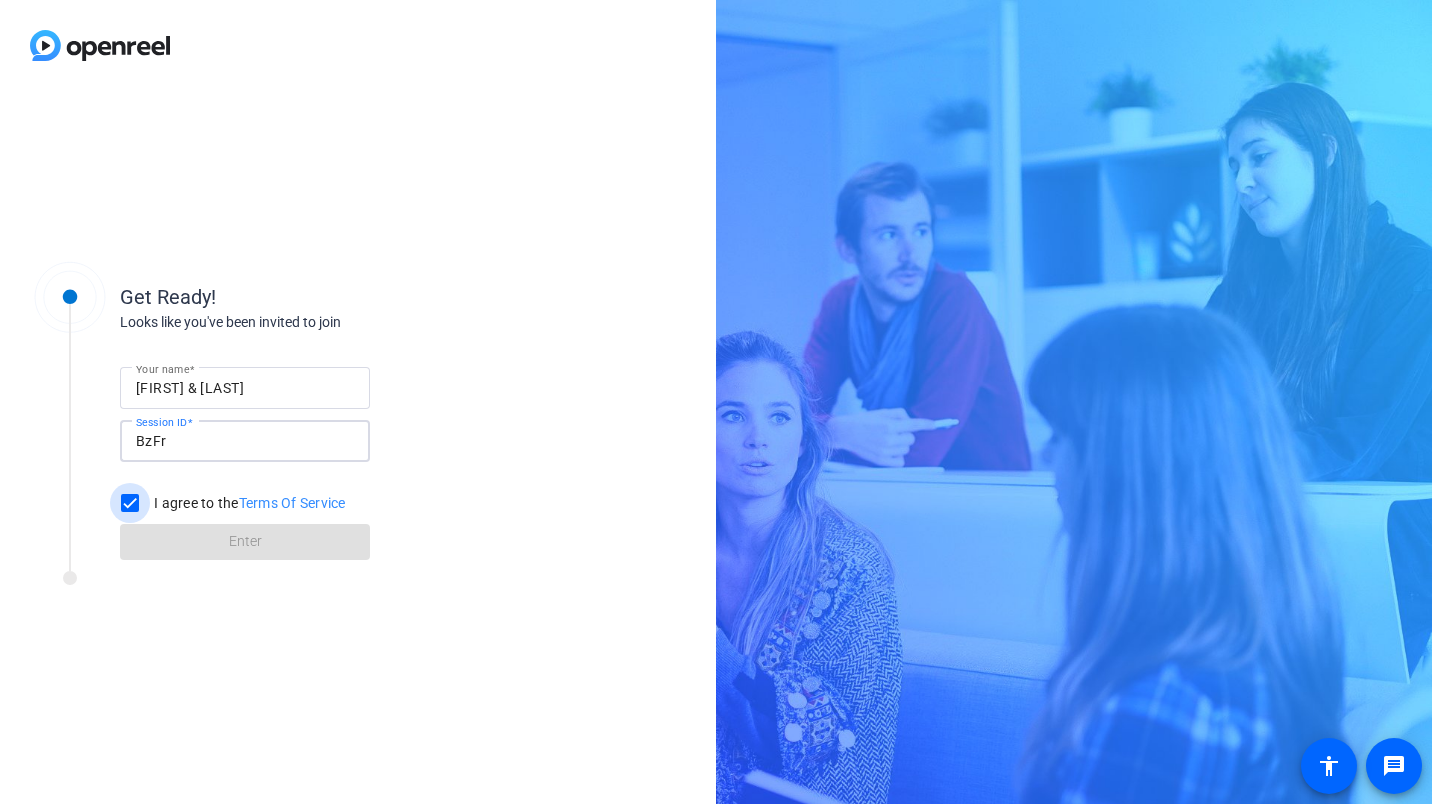 checkbox on "true" 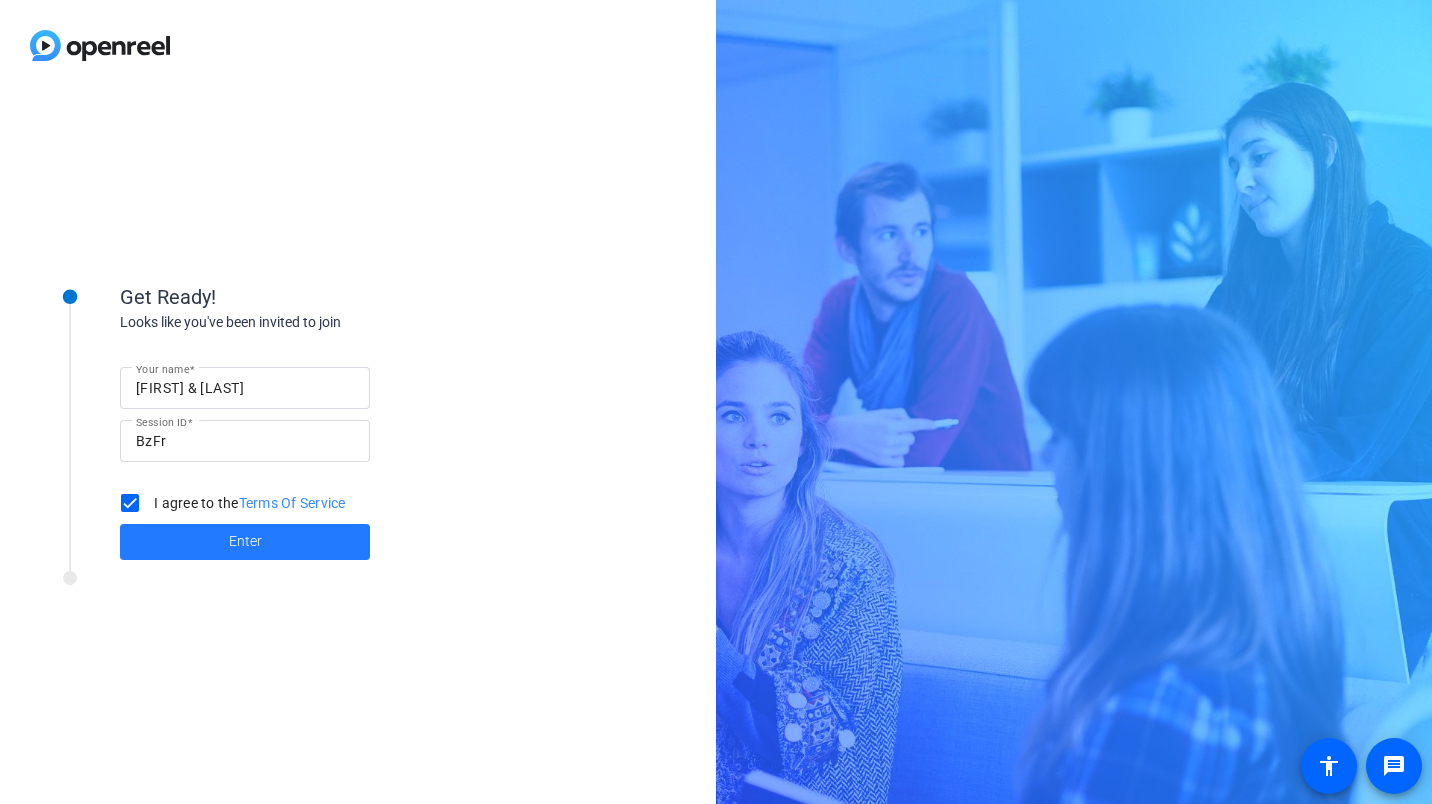 click 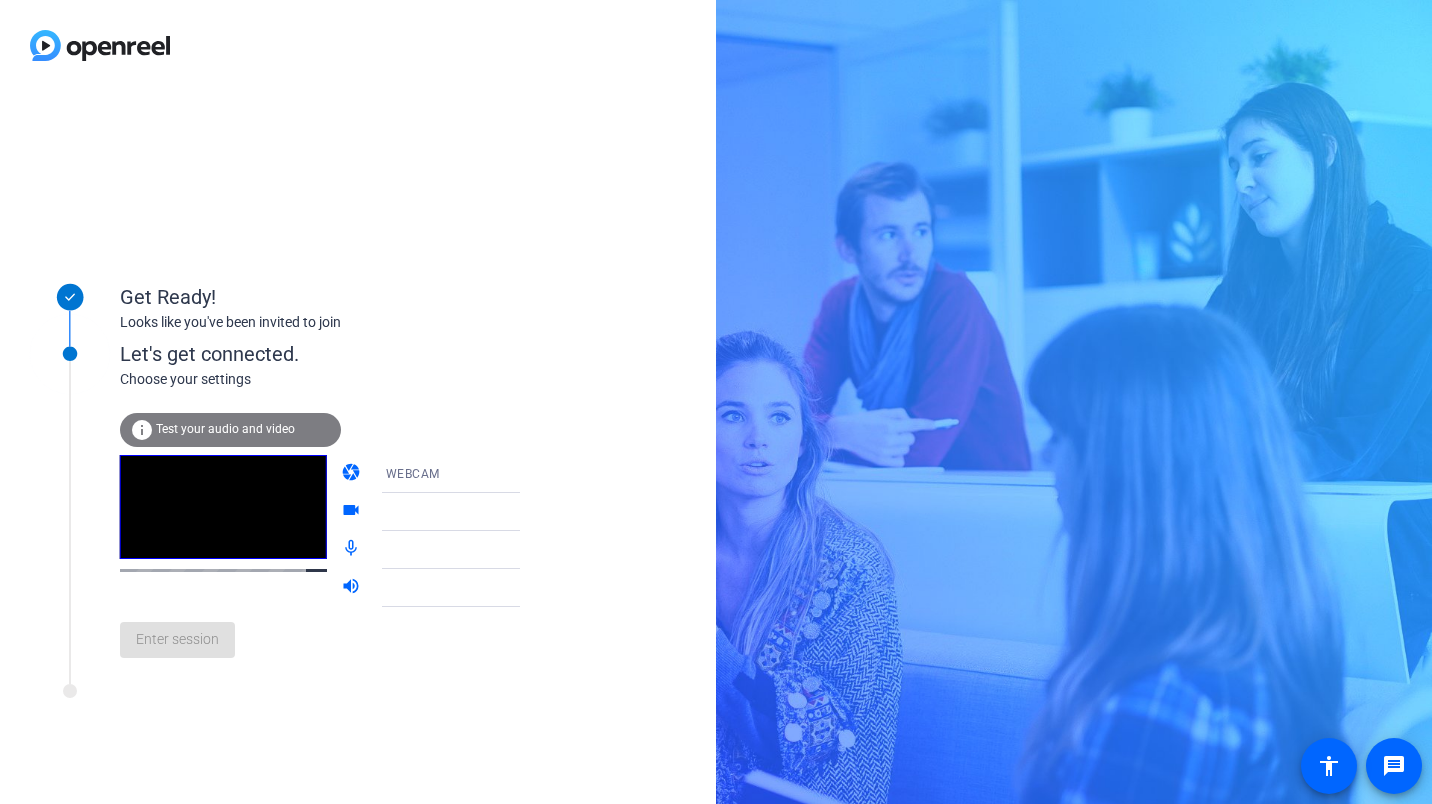 click 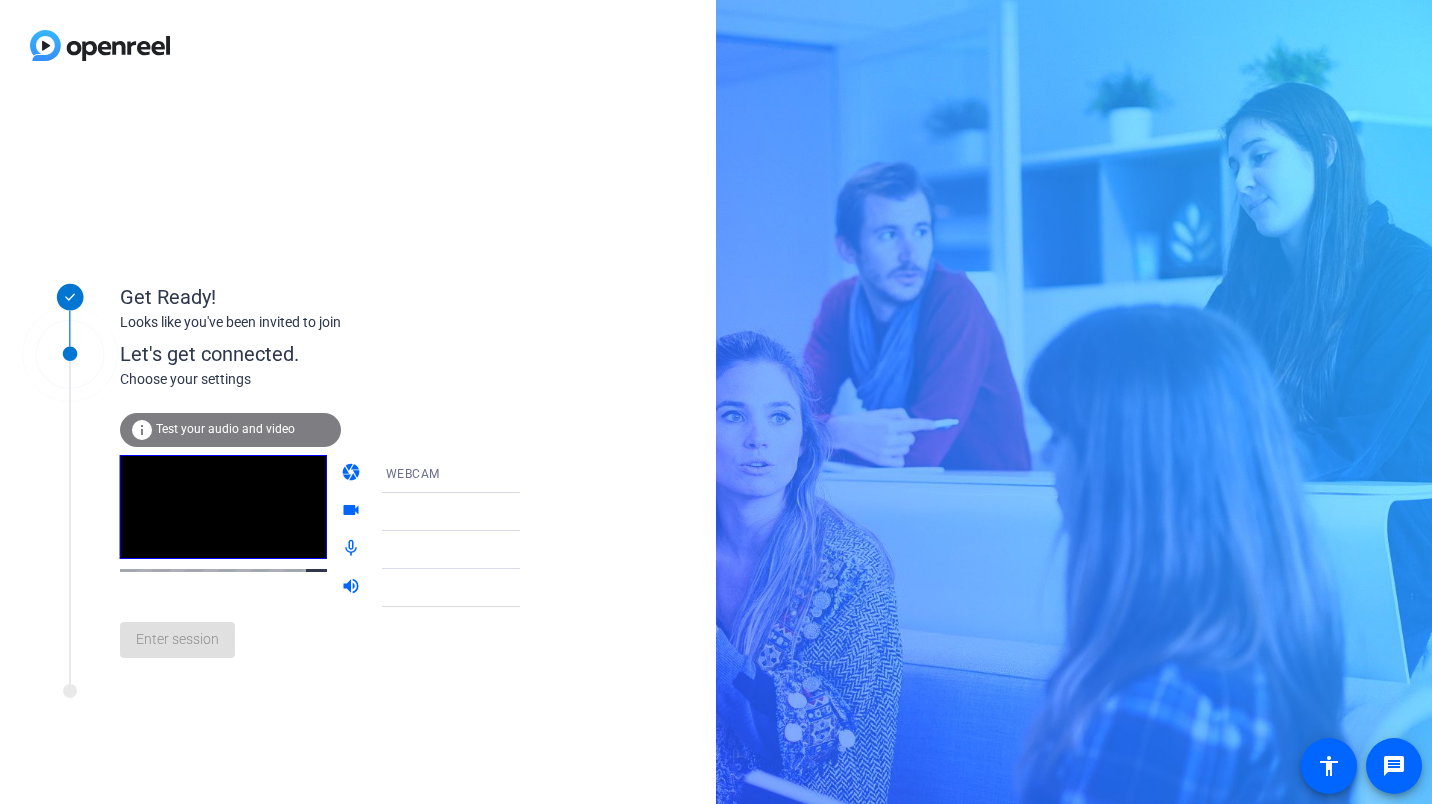 click 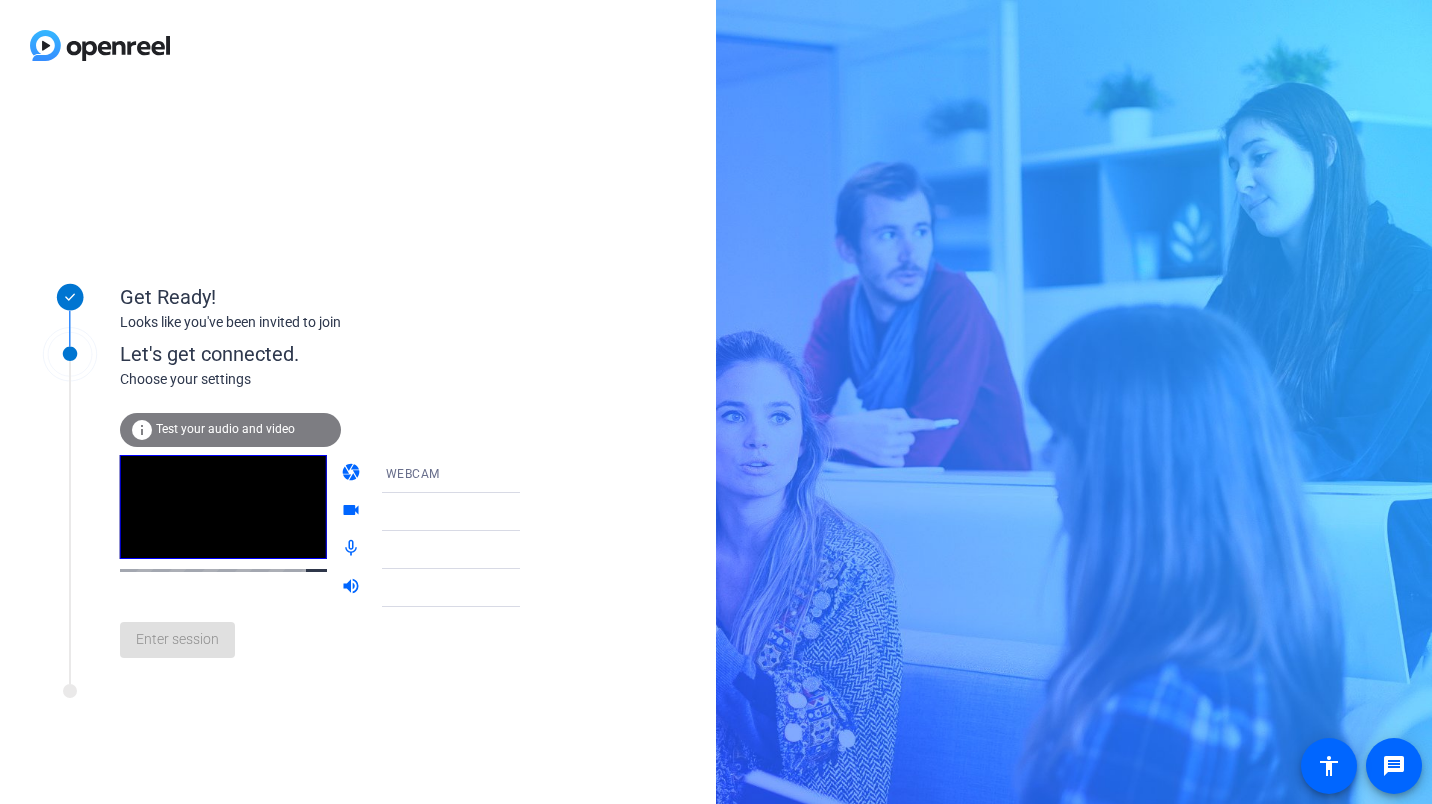 click 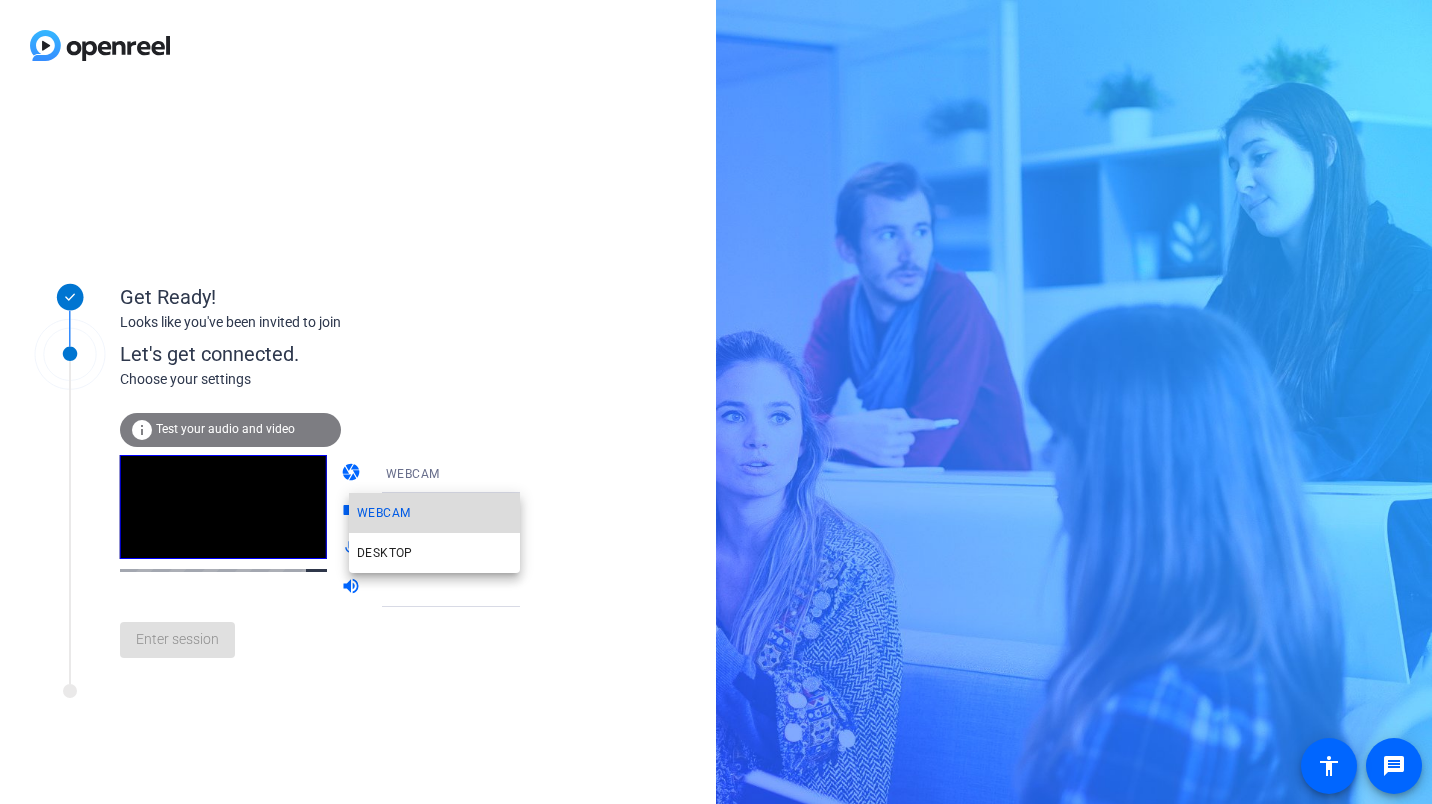 click on "WEBCAM" at bounding box center (434, 513) 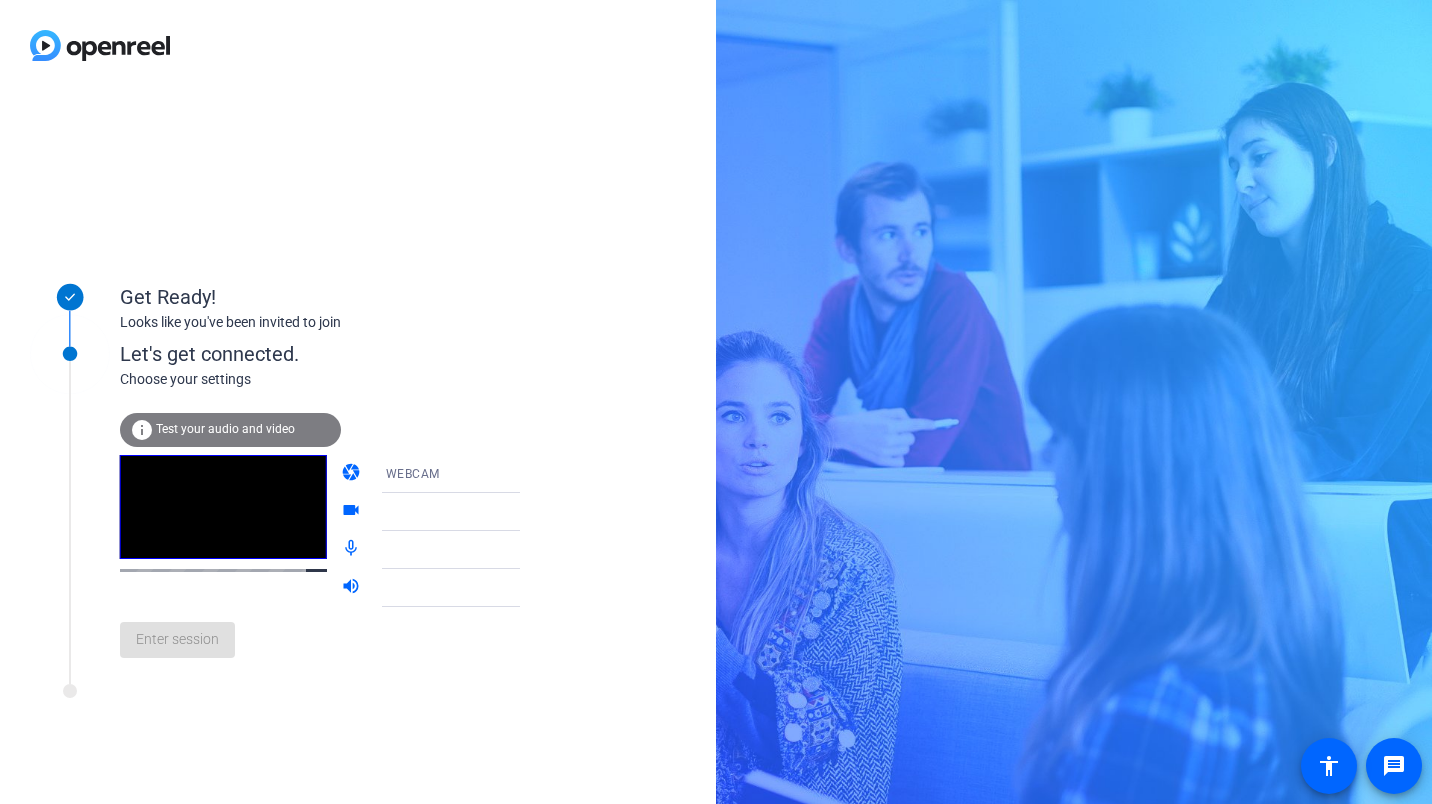click 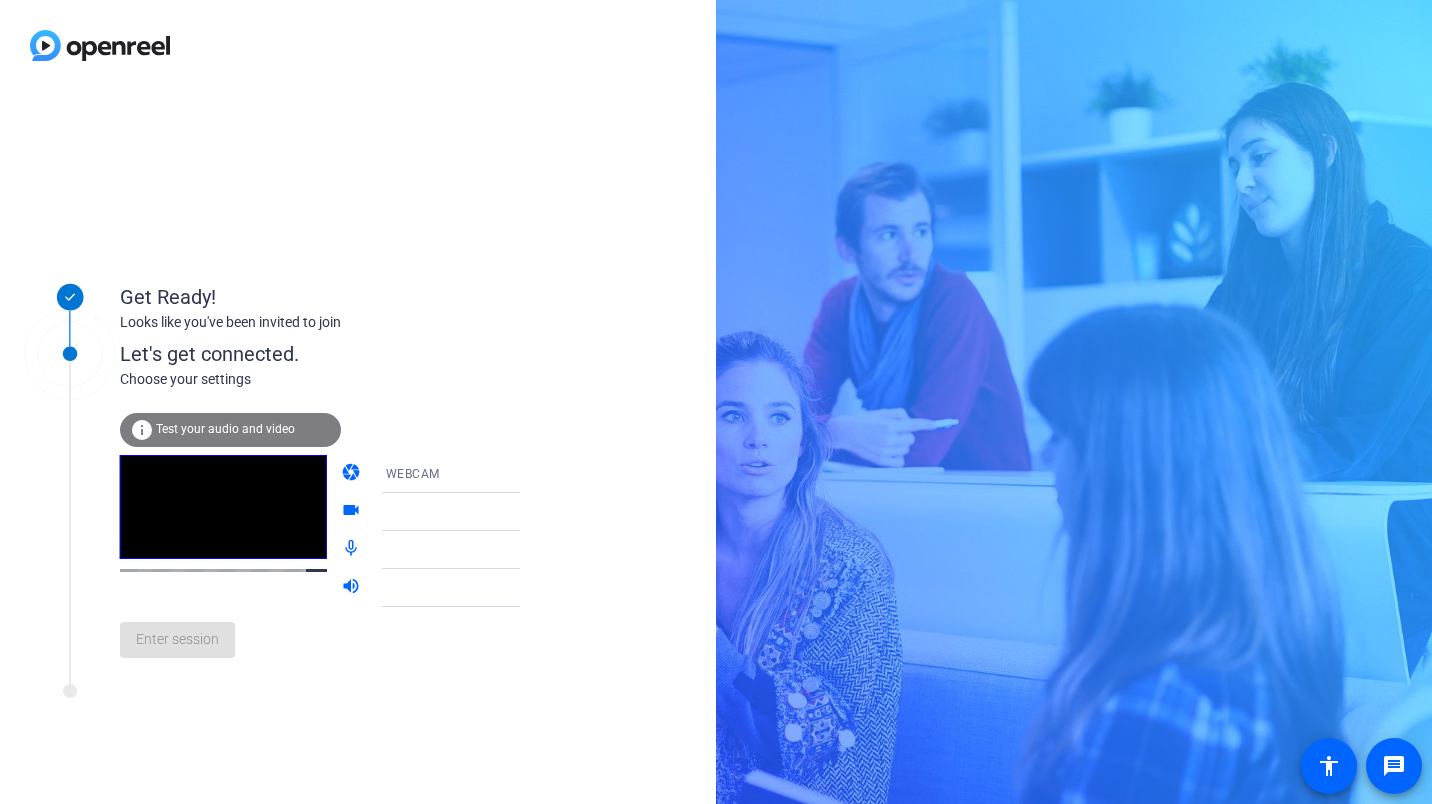click on "Test your audio and video" 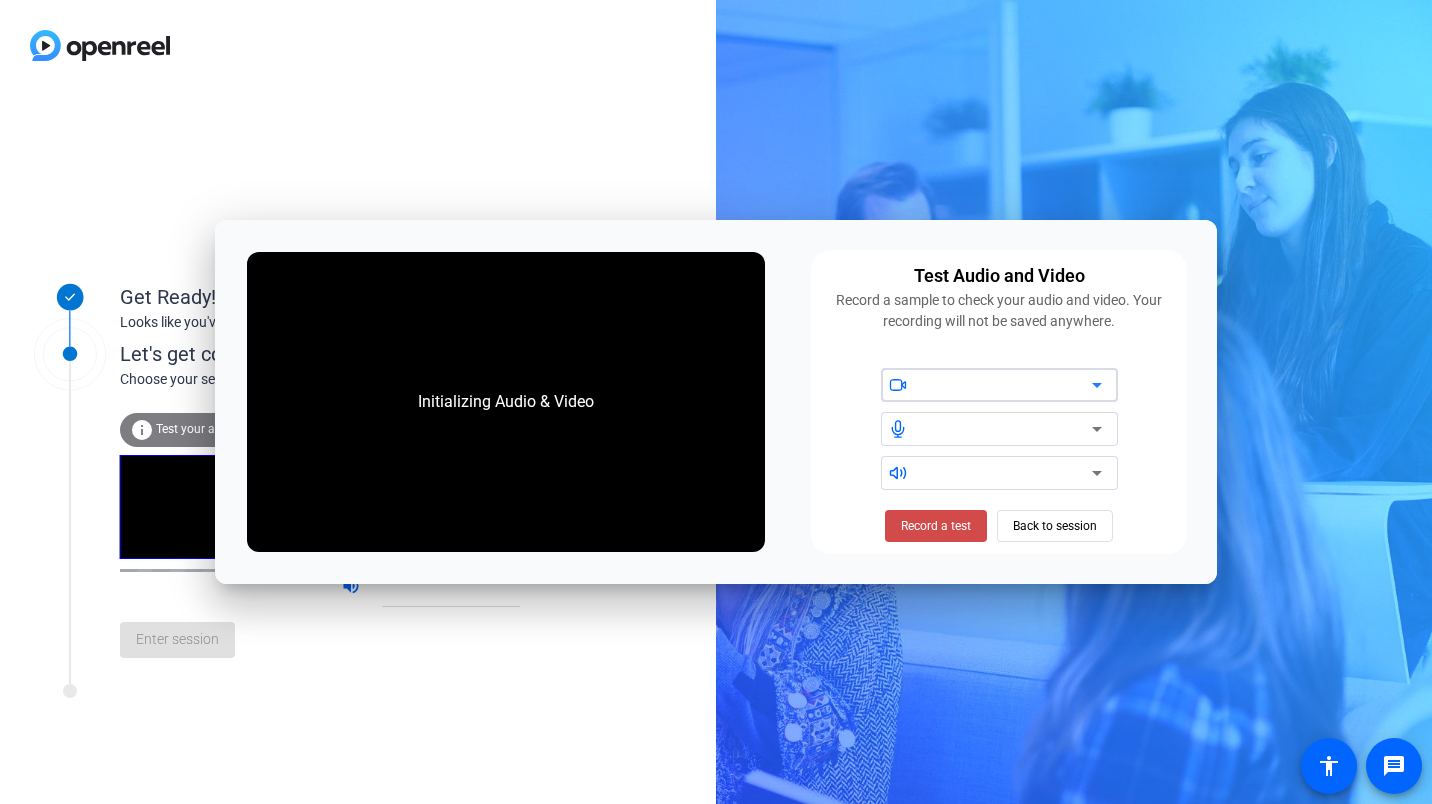 click on "Record a test" at bounding box center (936, 526) 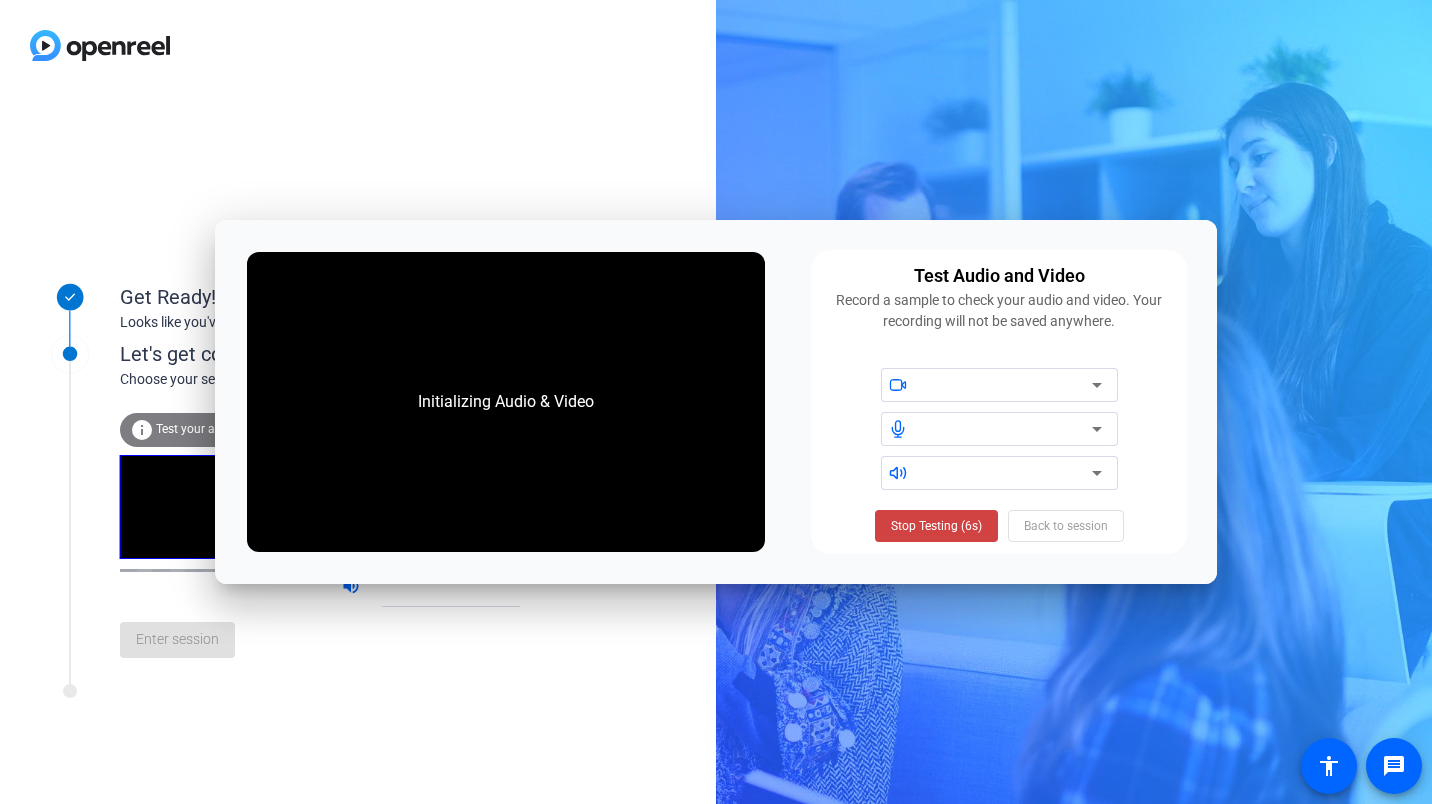 click 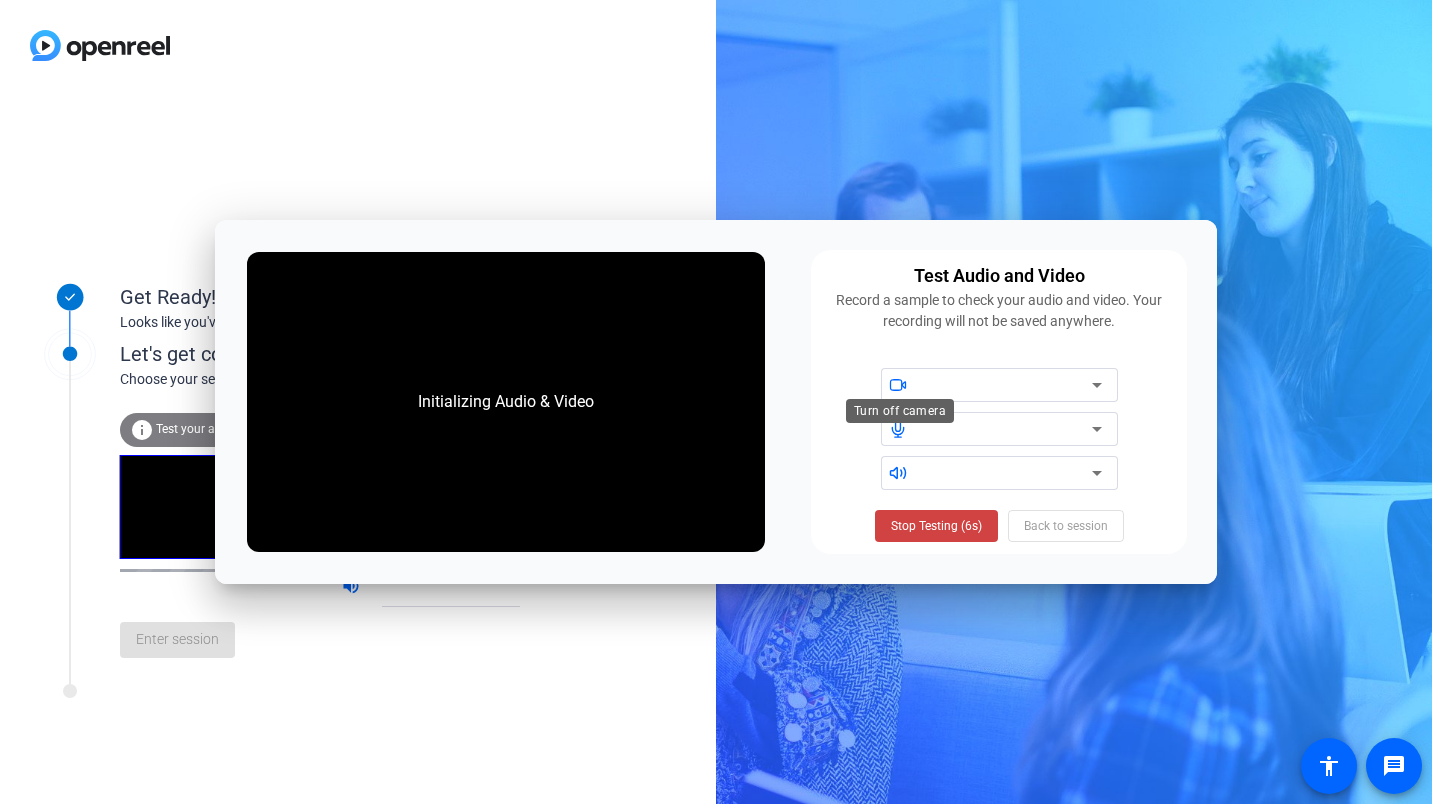 click 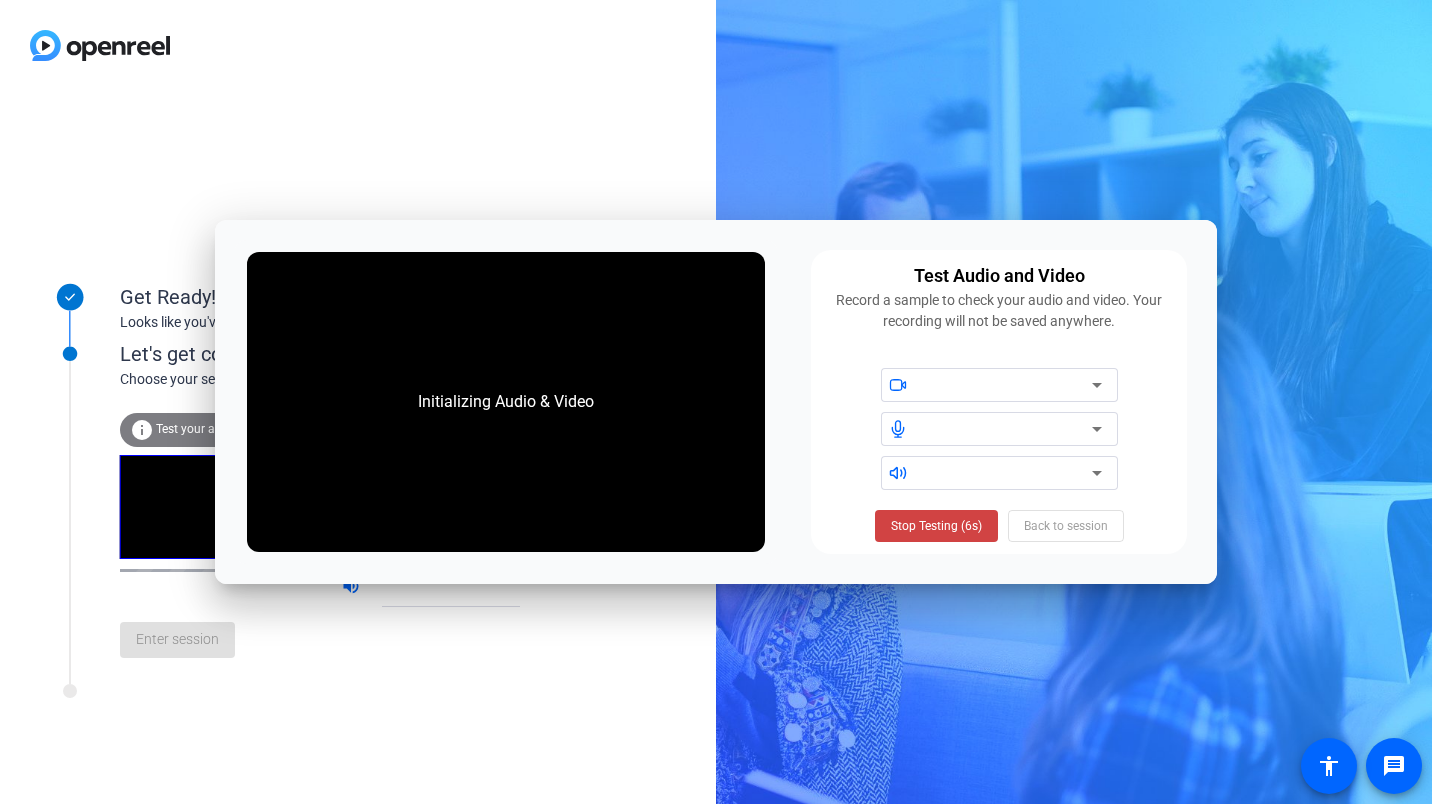 click 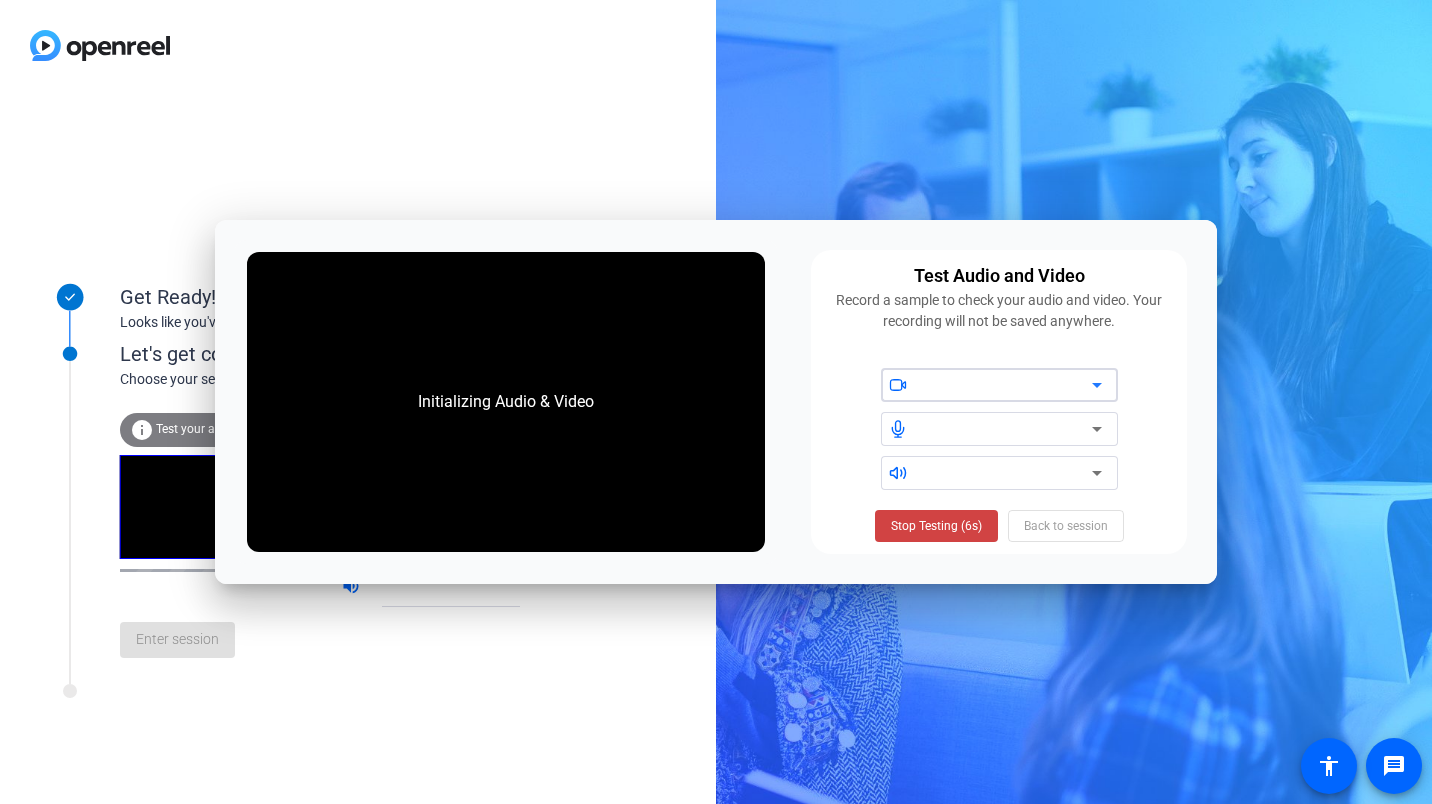 click 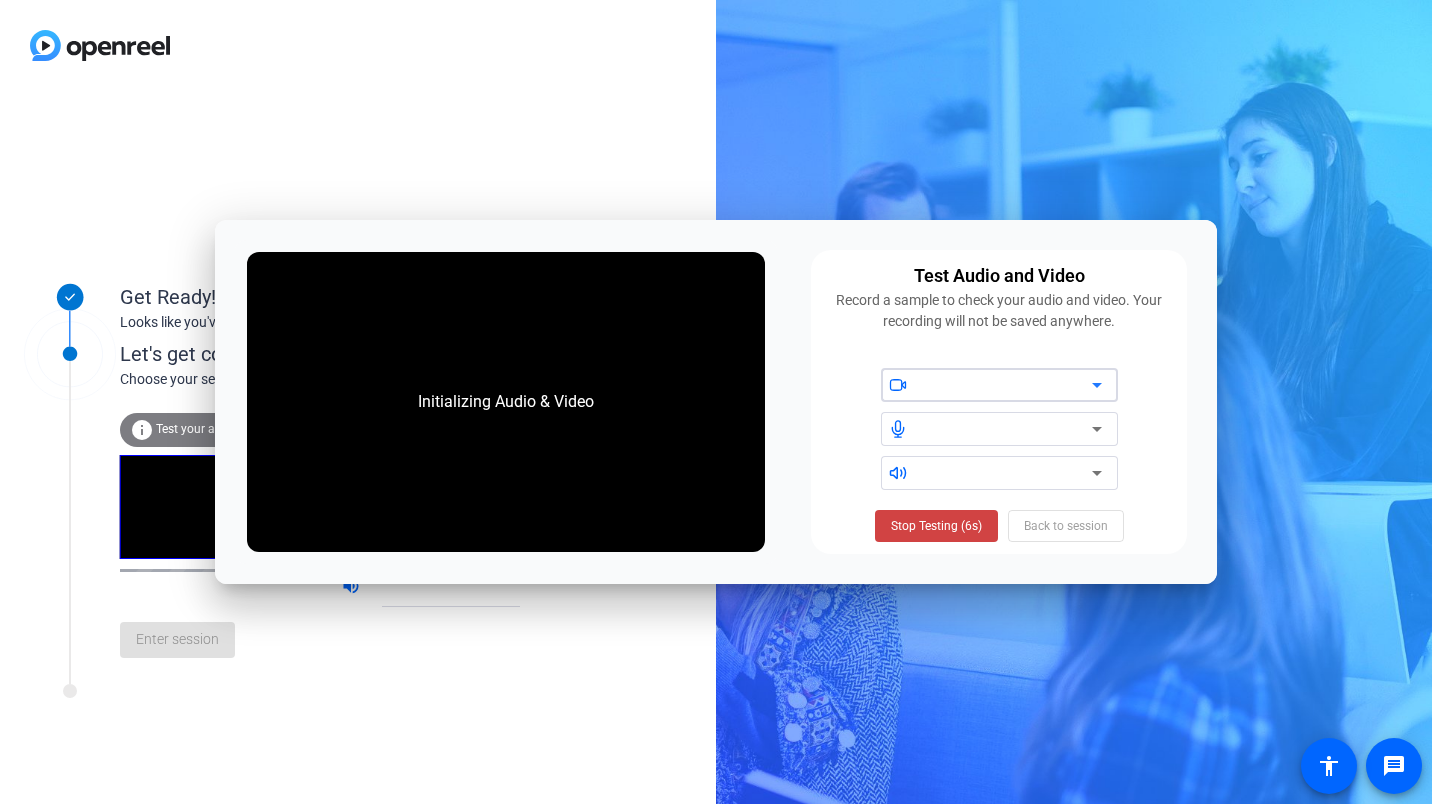 click 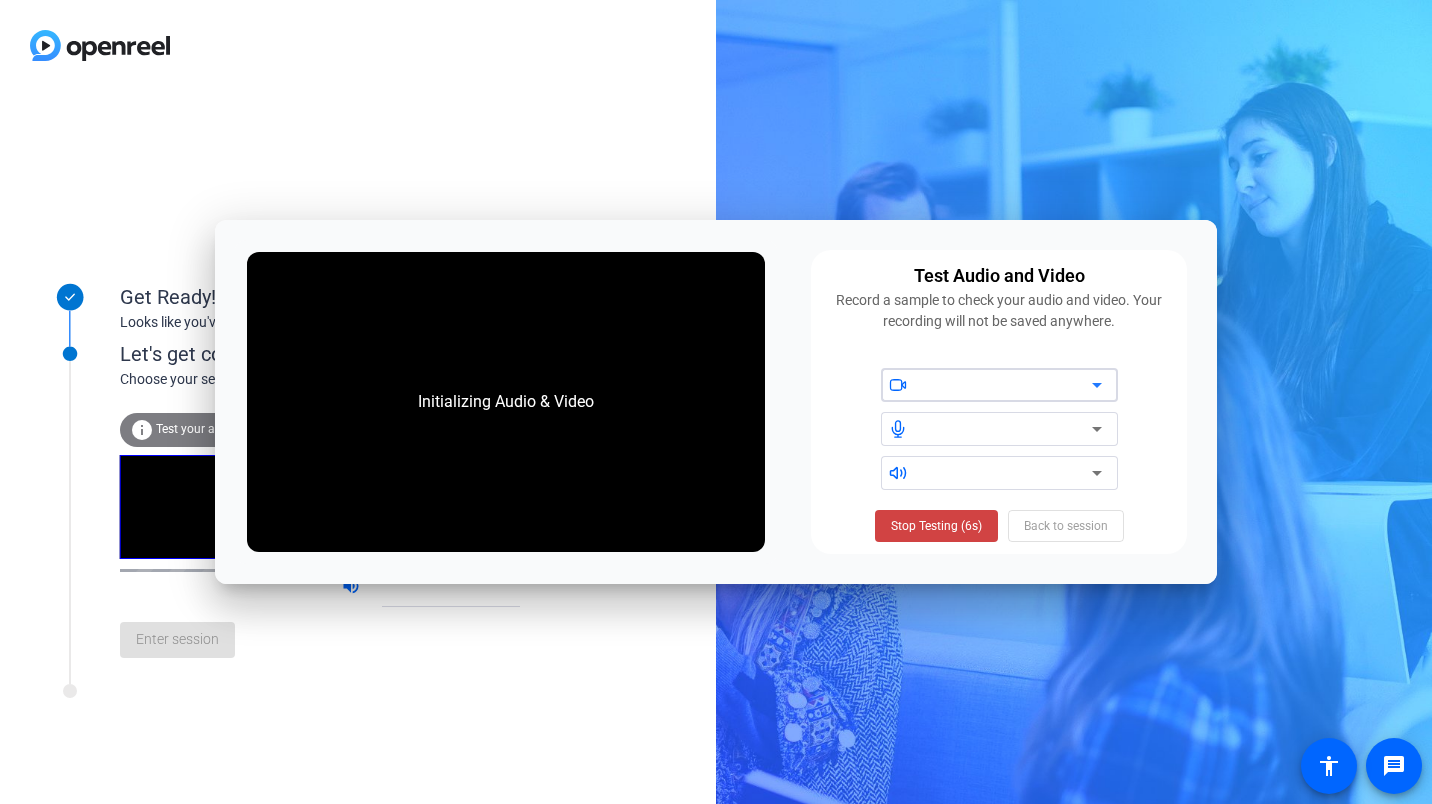 click 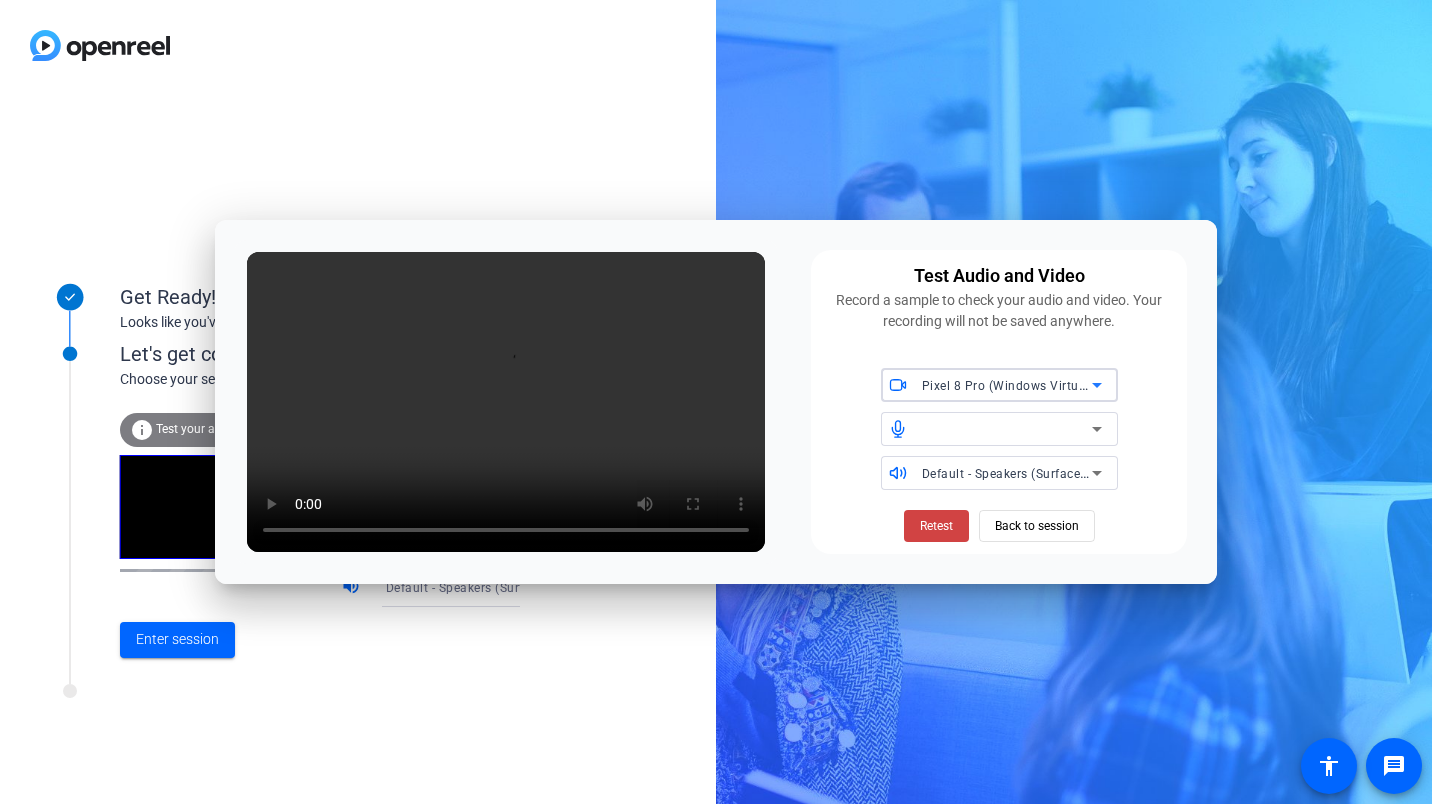 click 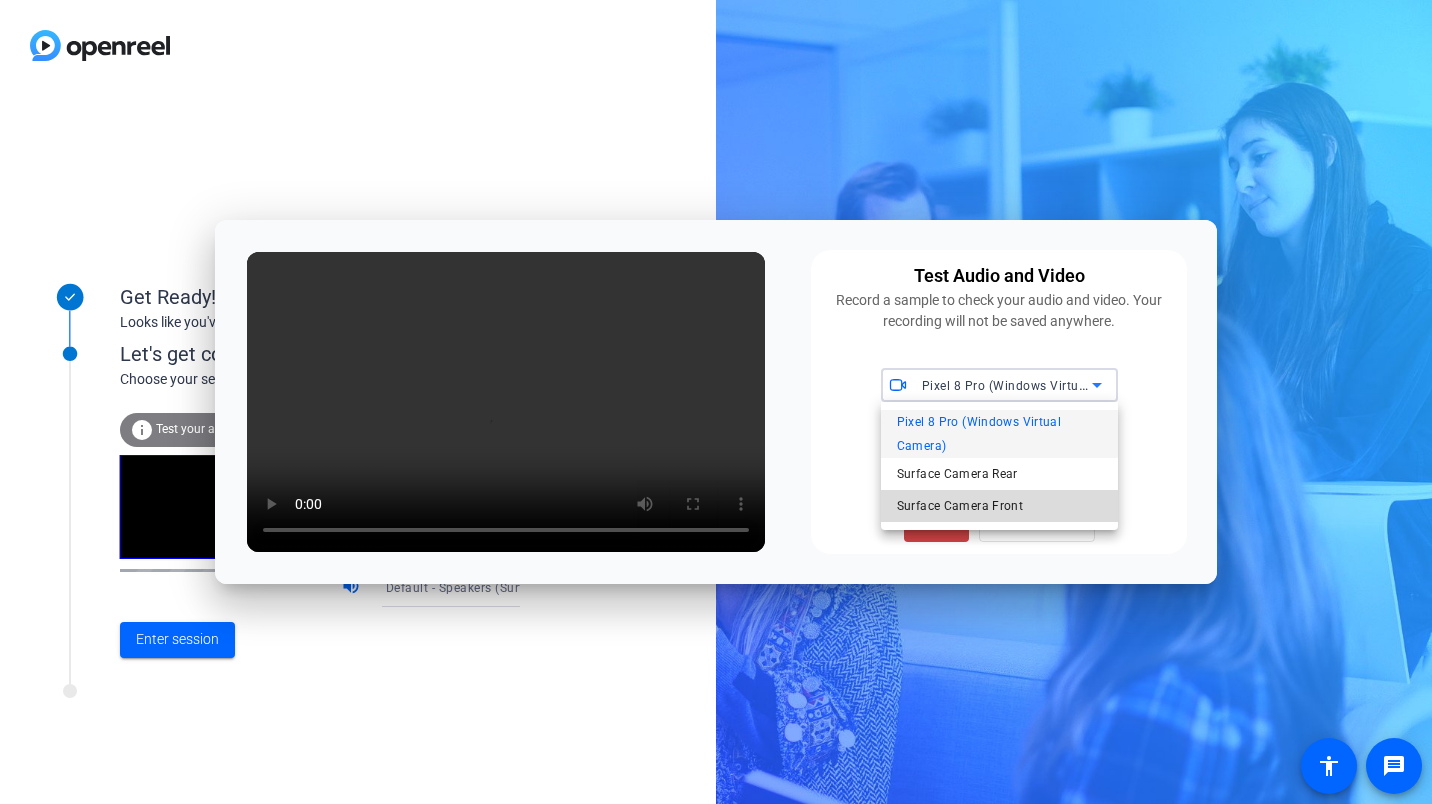 click on "Surface Camera Front" at bounding box center [960, 506] 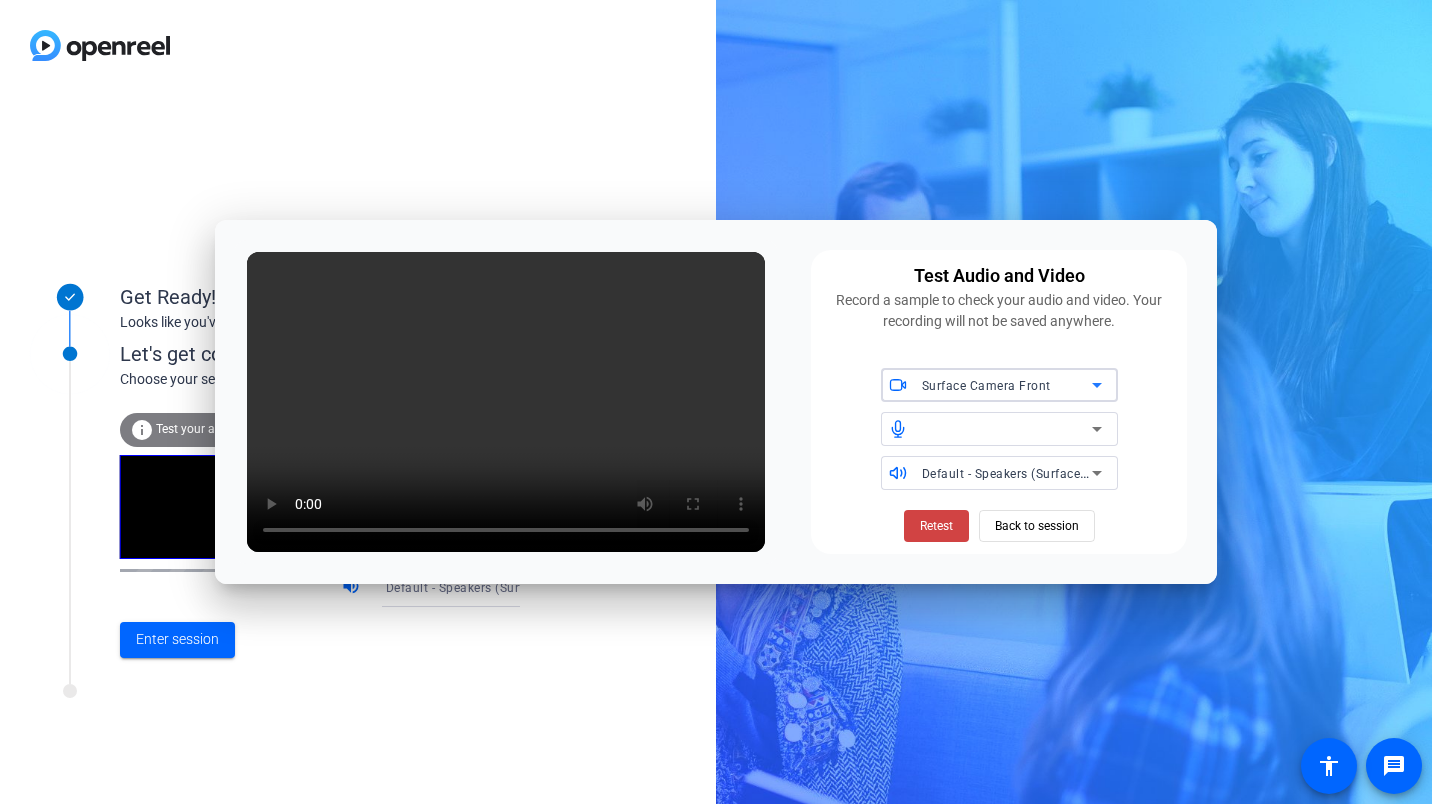 click 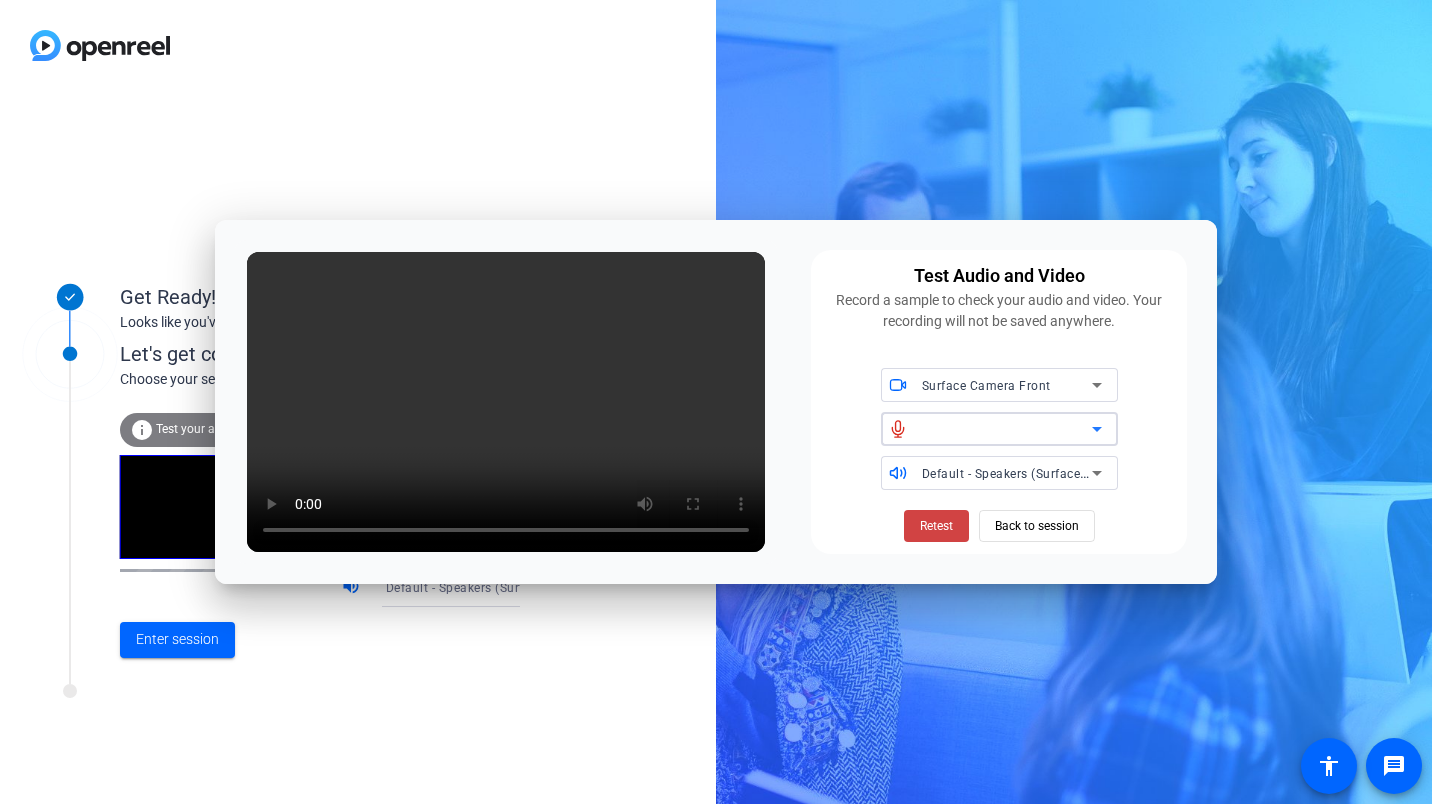 click 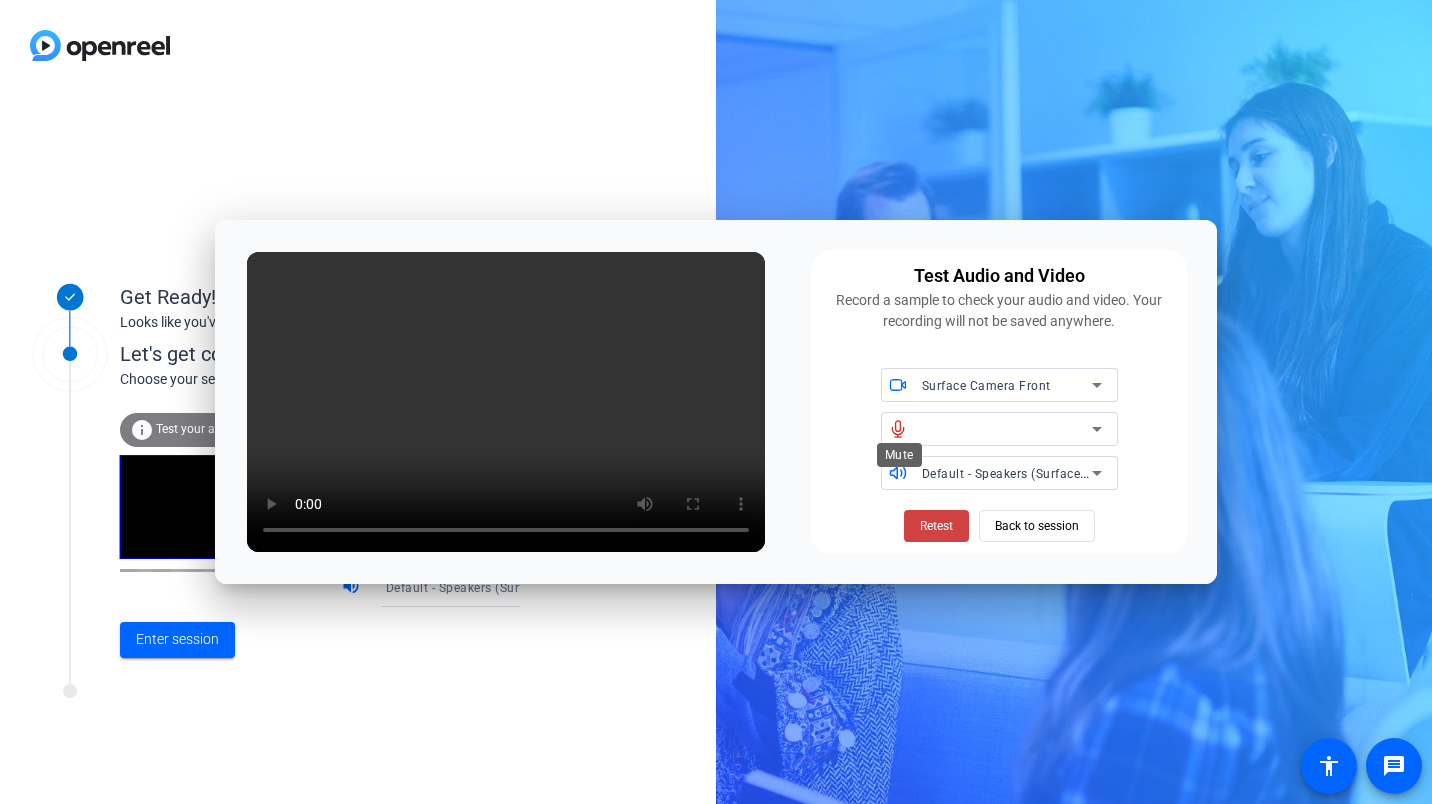 click 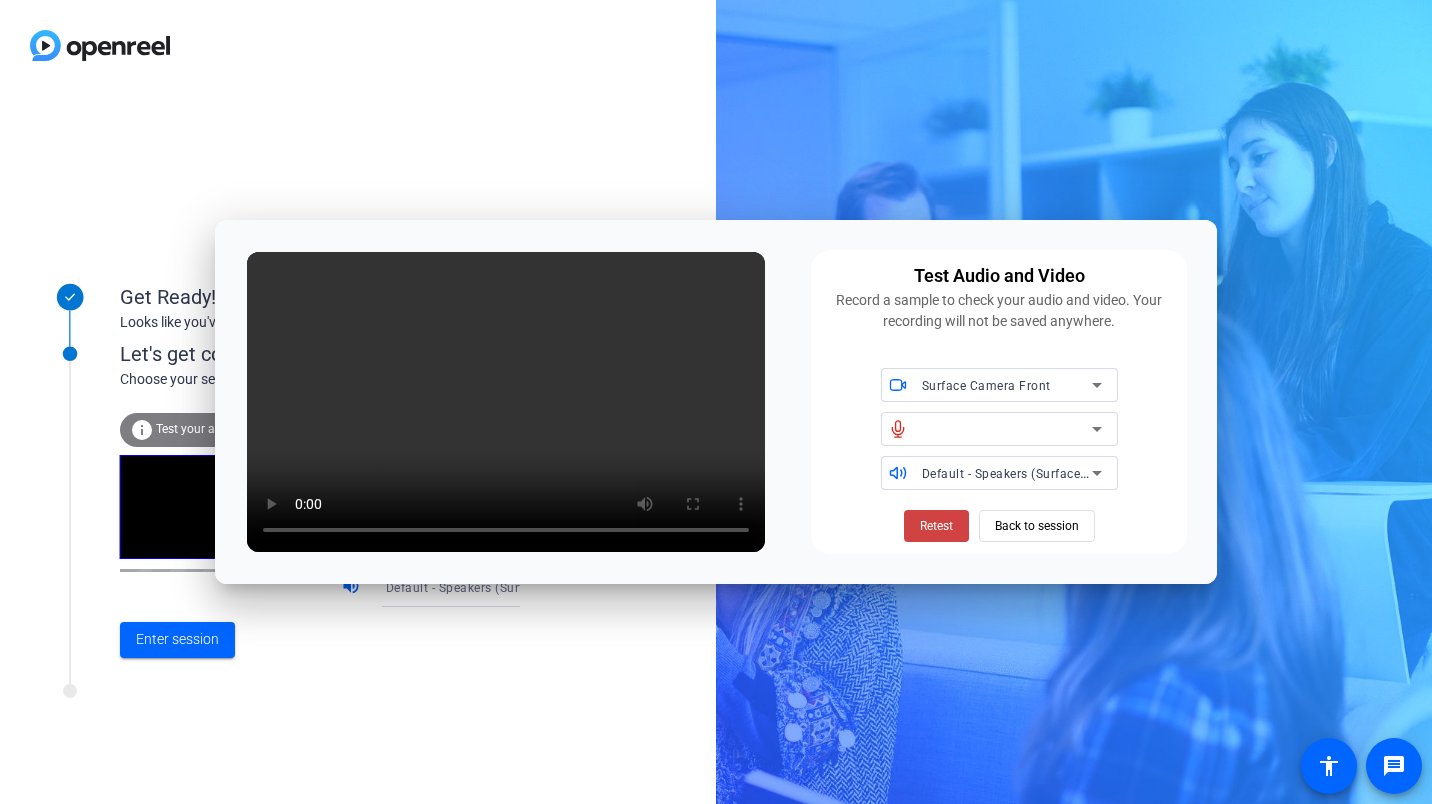click 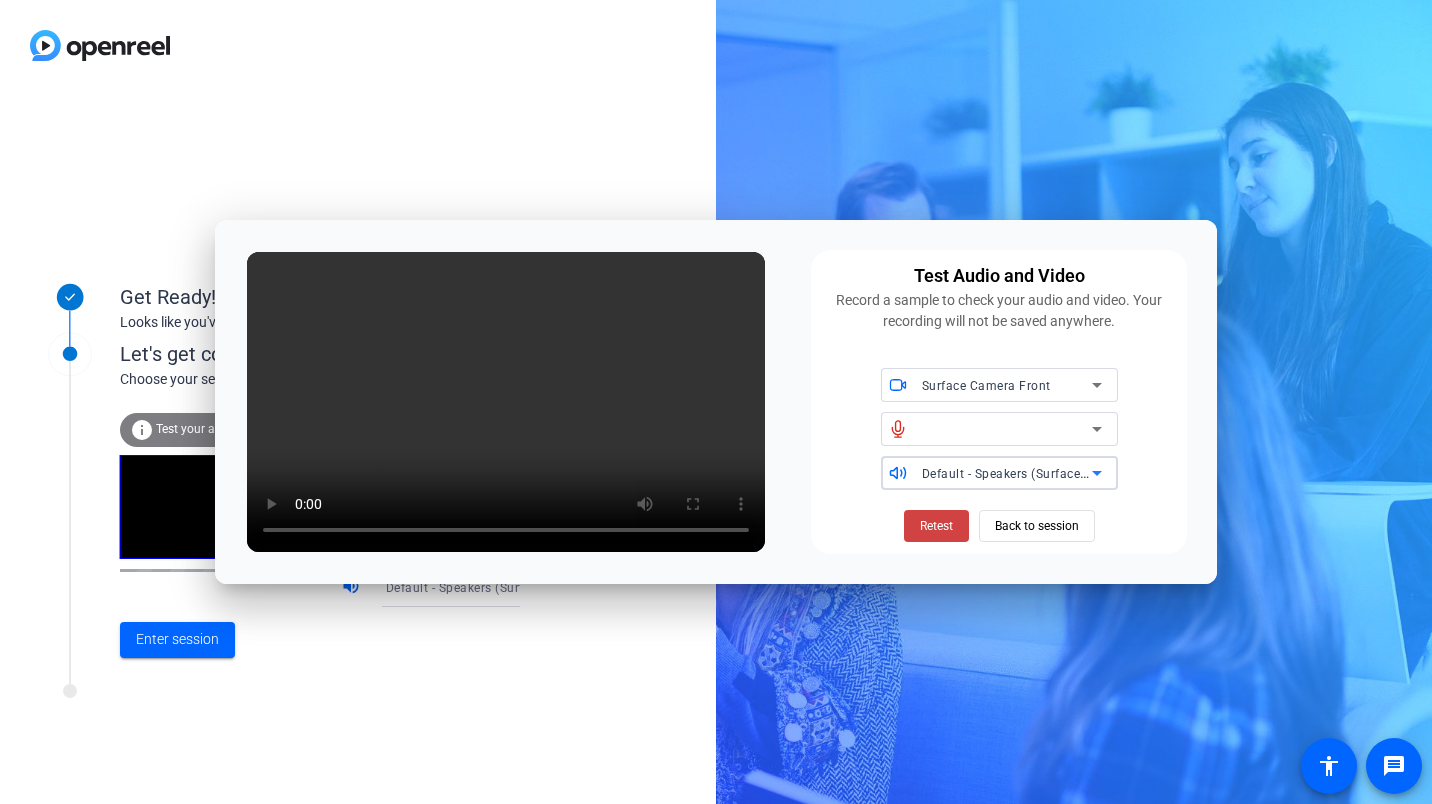 click 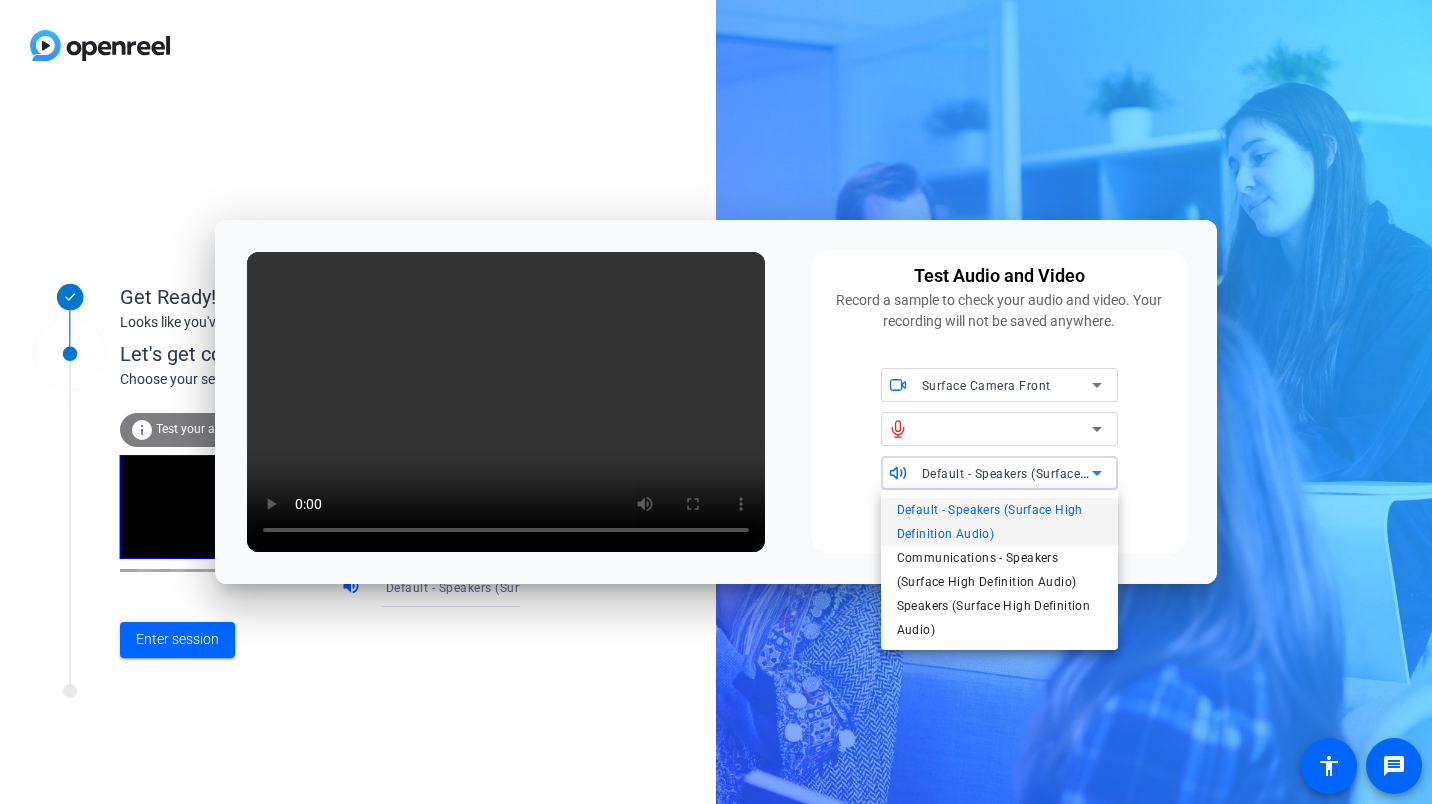 click at bounding box center (716, 402) 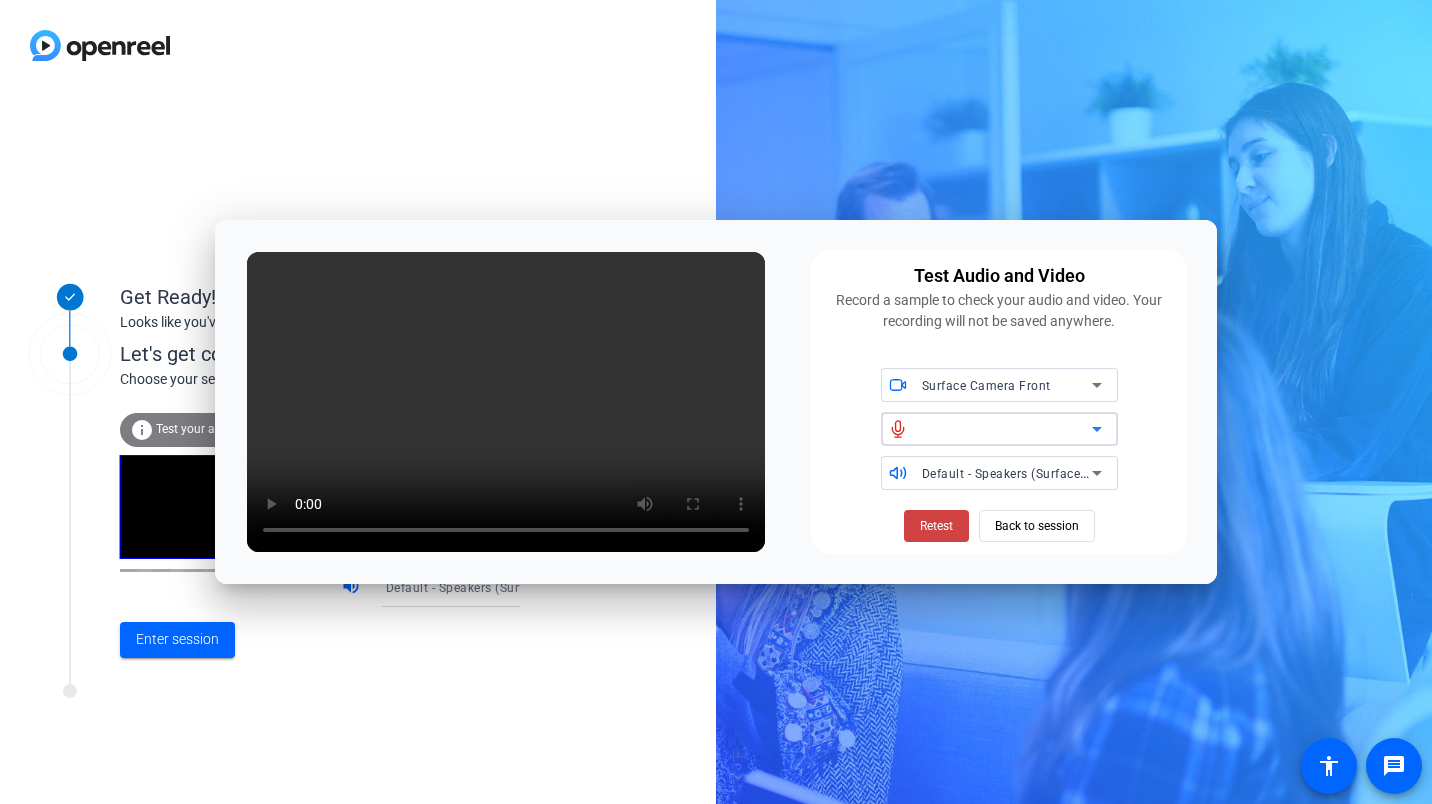 click 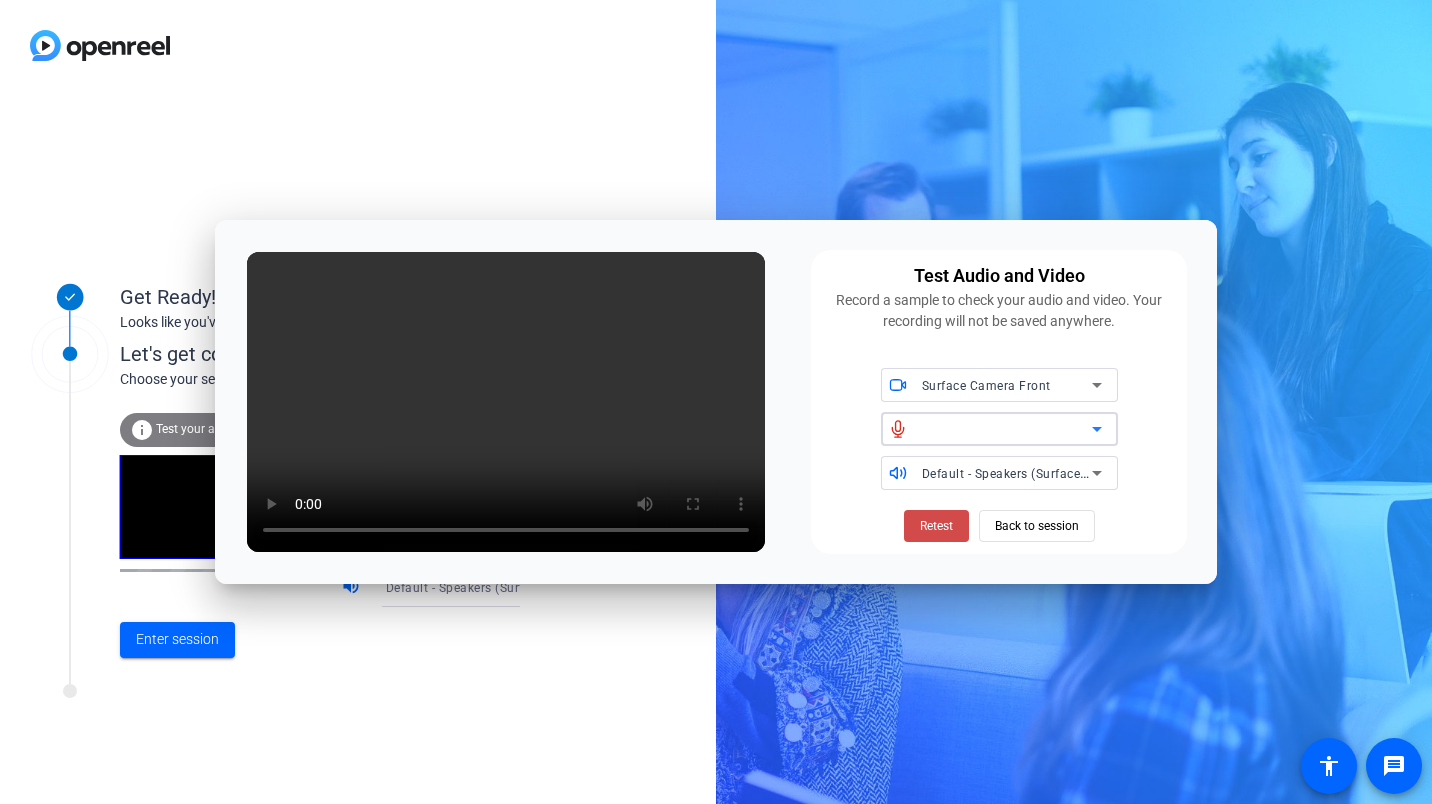 click on "Retest" at bounding box center (936, 526) 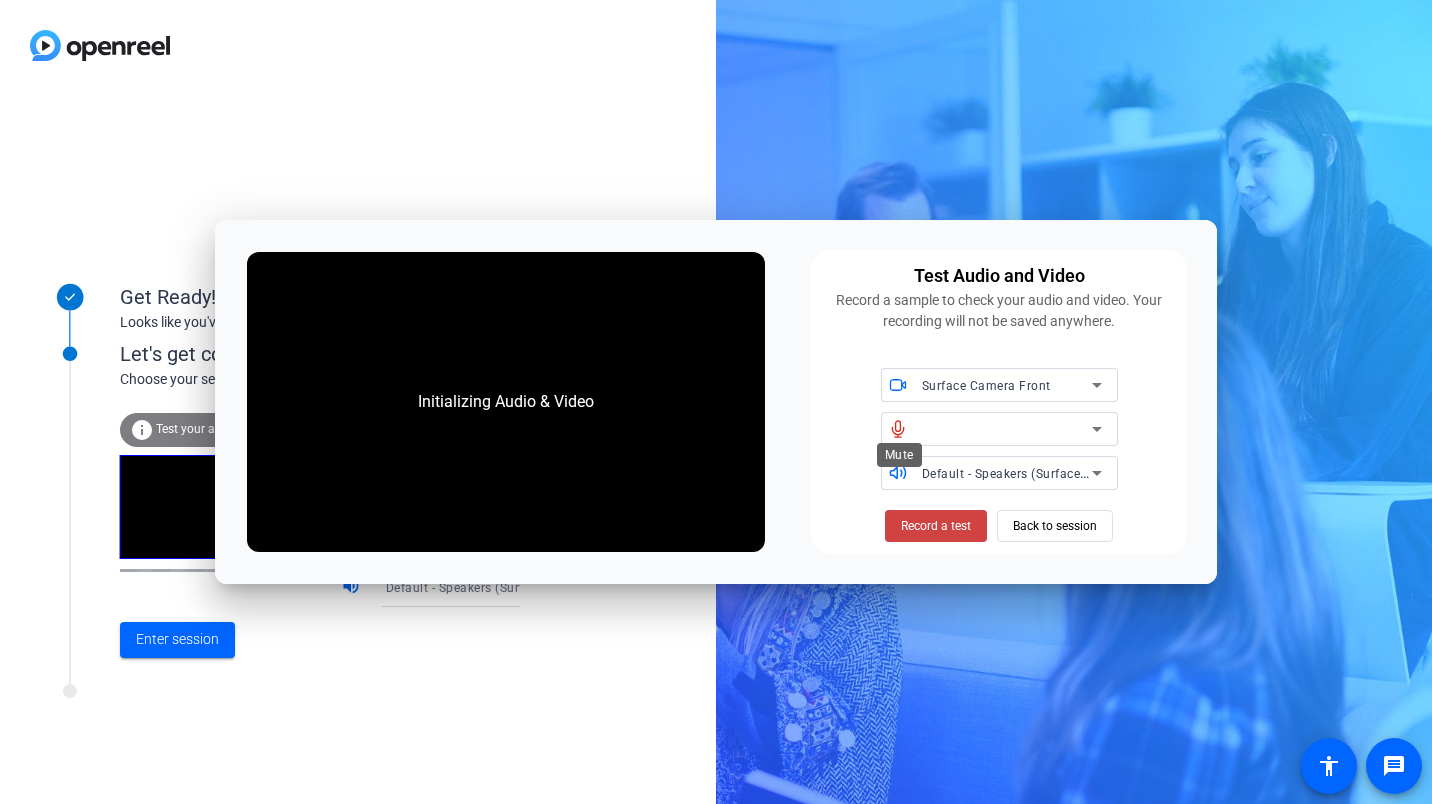 click 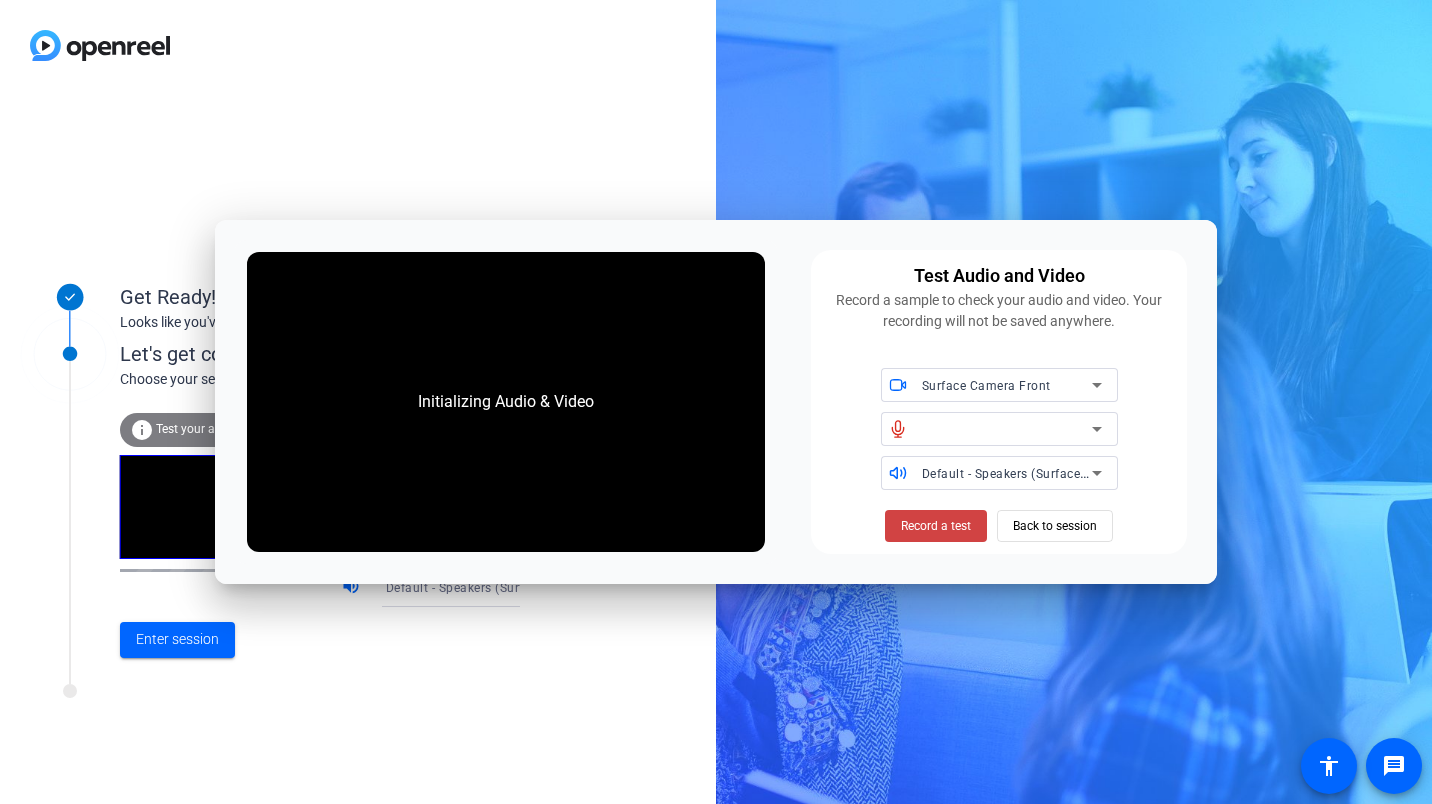click 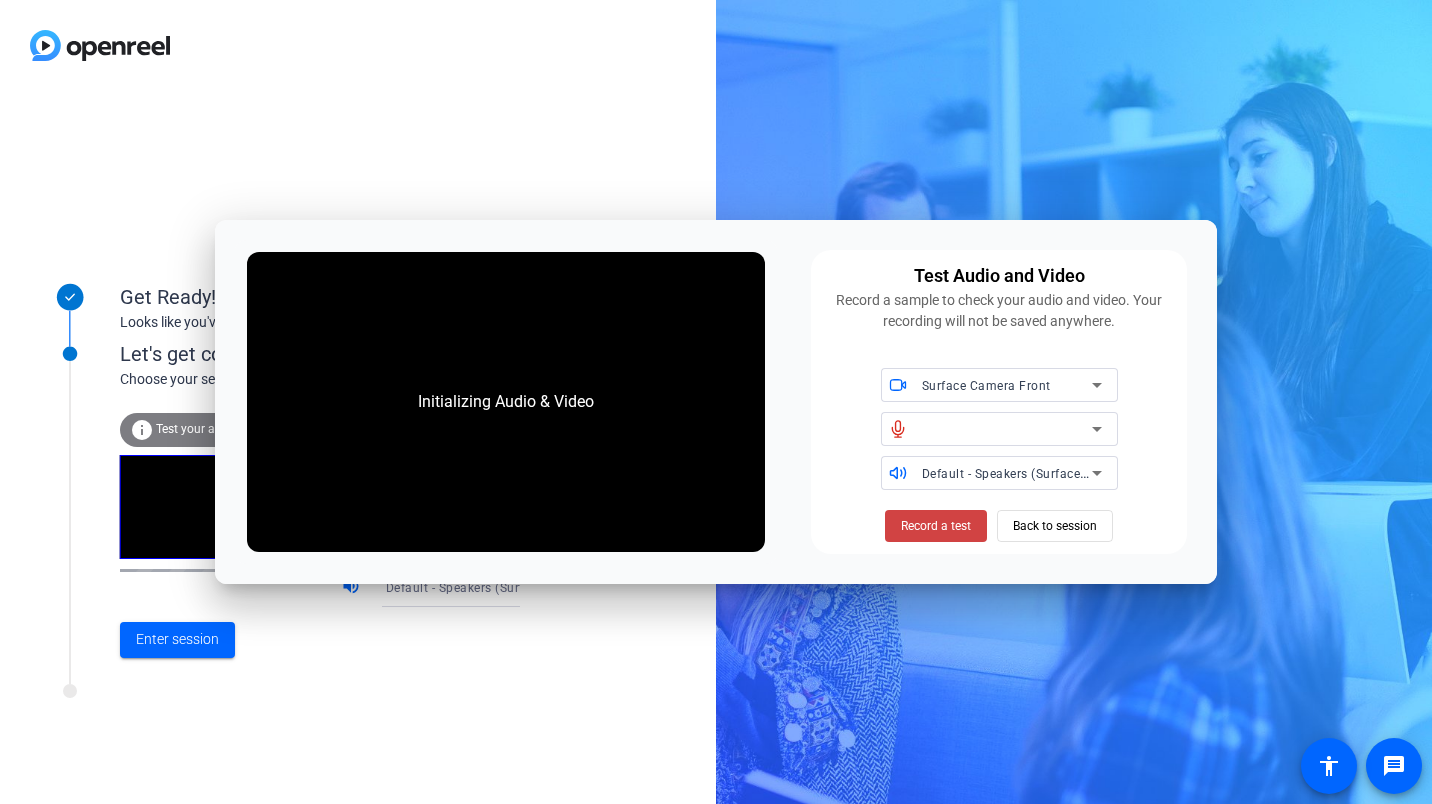 click 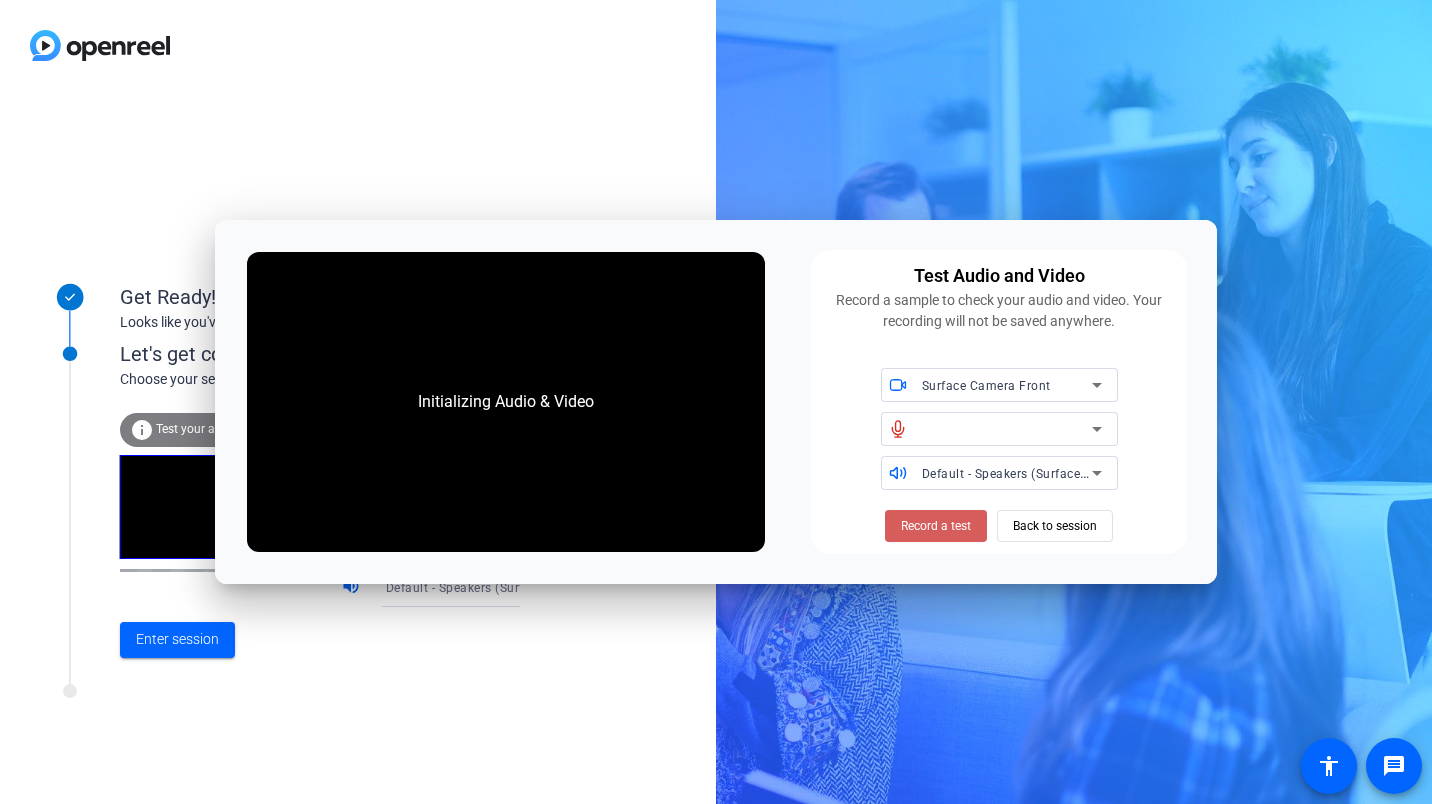 click on "Record a test" at bounding box center (936, 526) 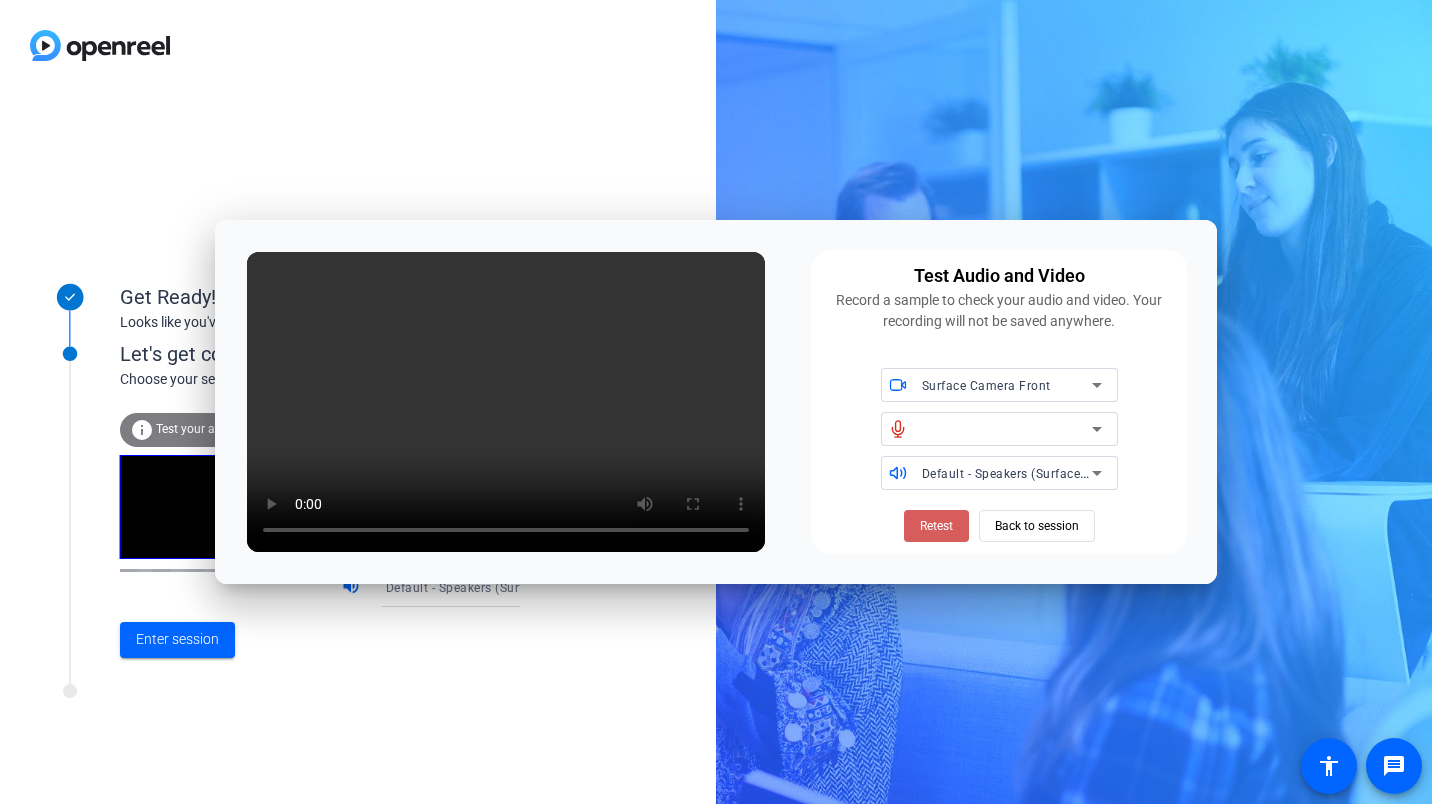 click on "Retest" at bounding box center [936, 526] 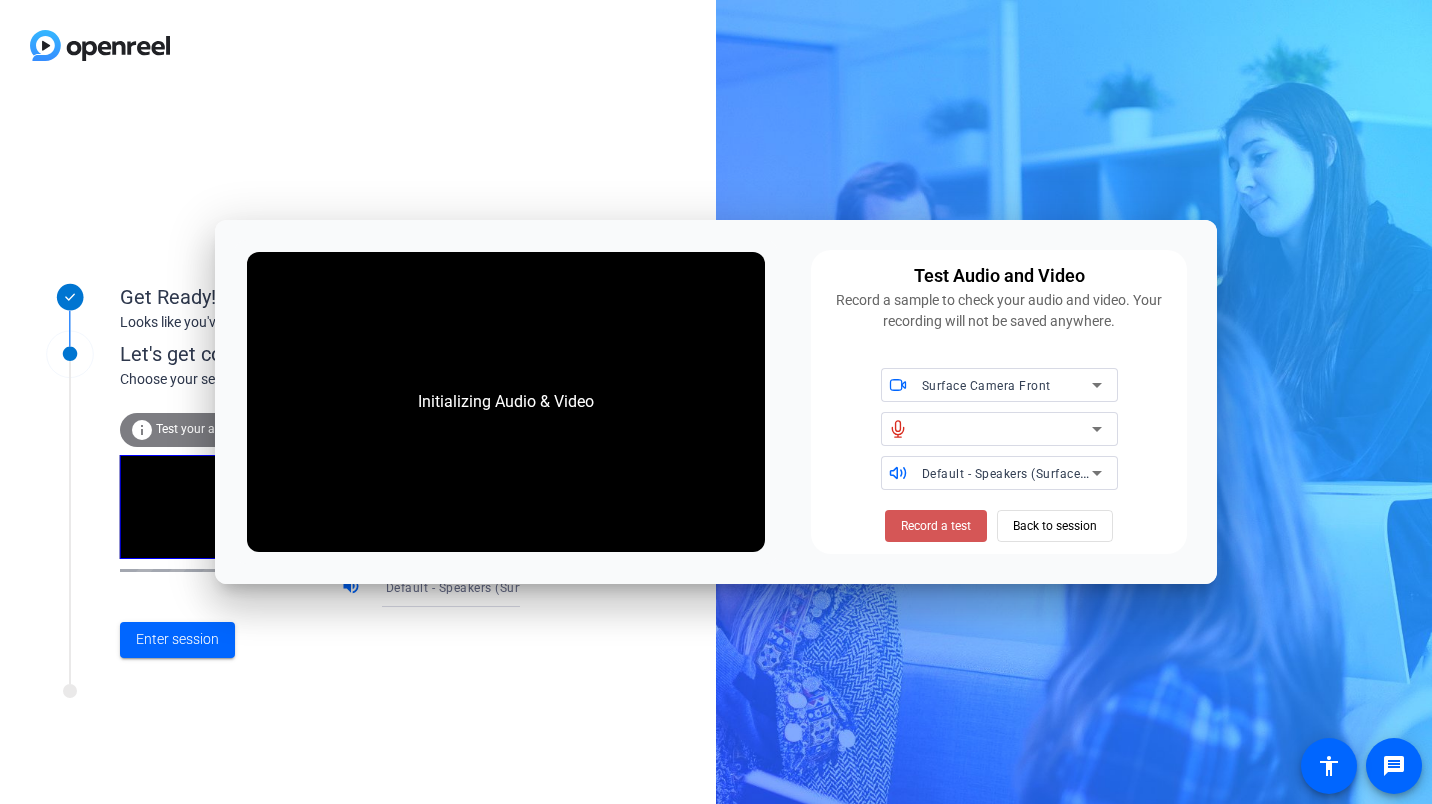click on "Record a test" at bounding box center (936, 526) 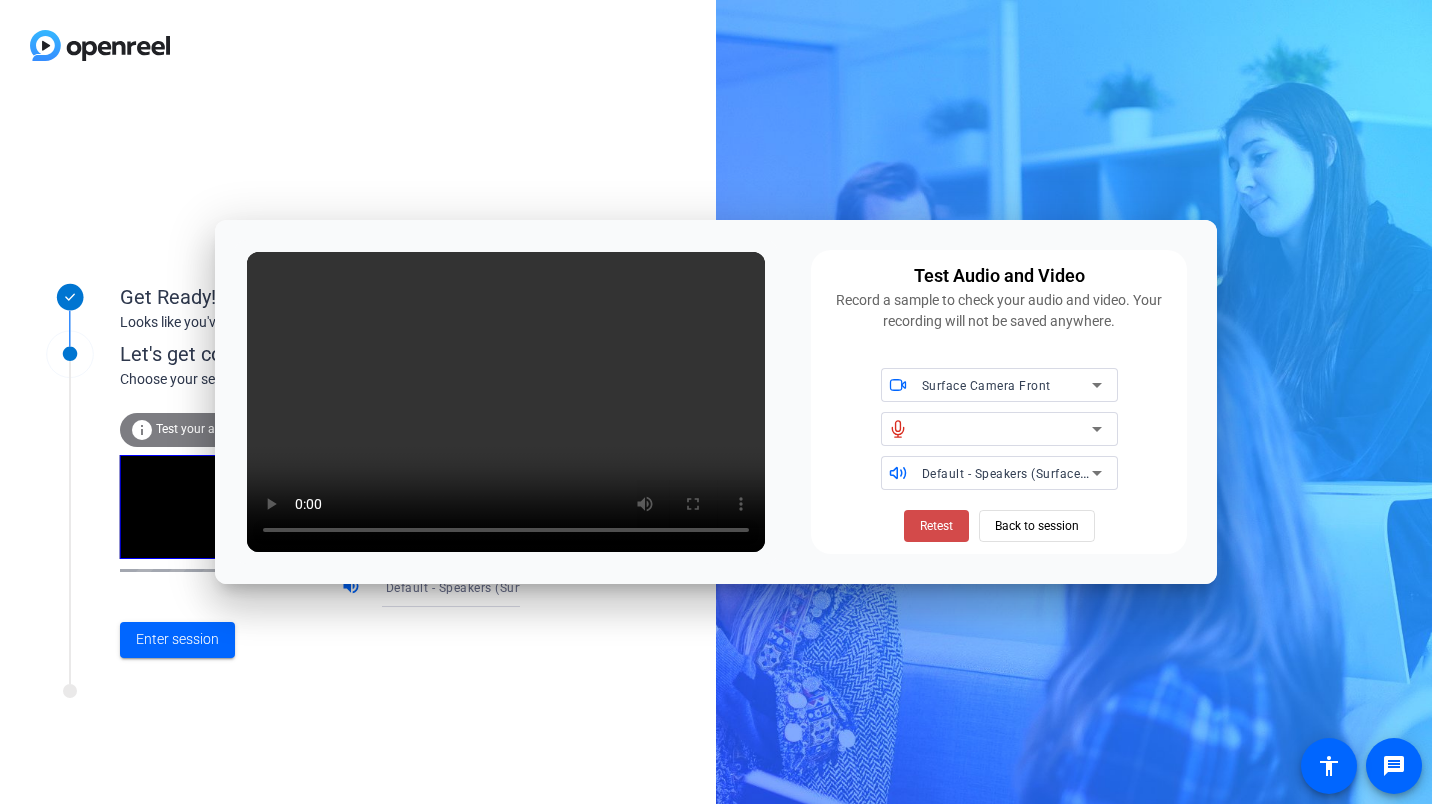 click on "Retest" at bounding box center [936, 526] 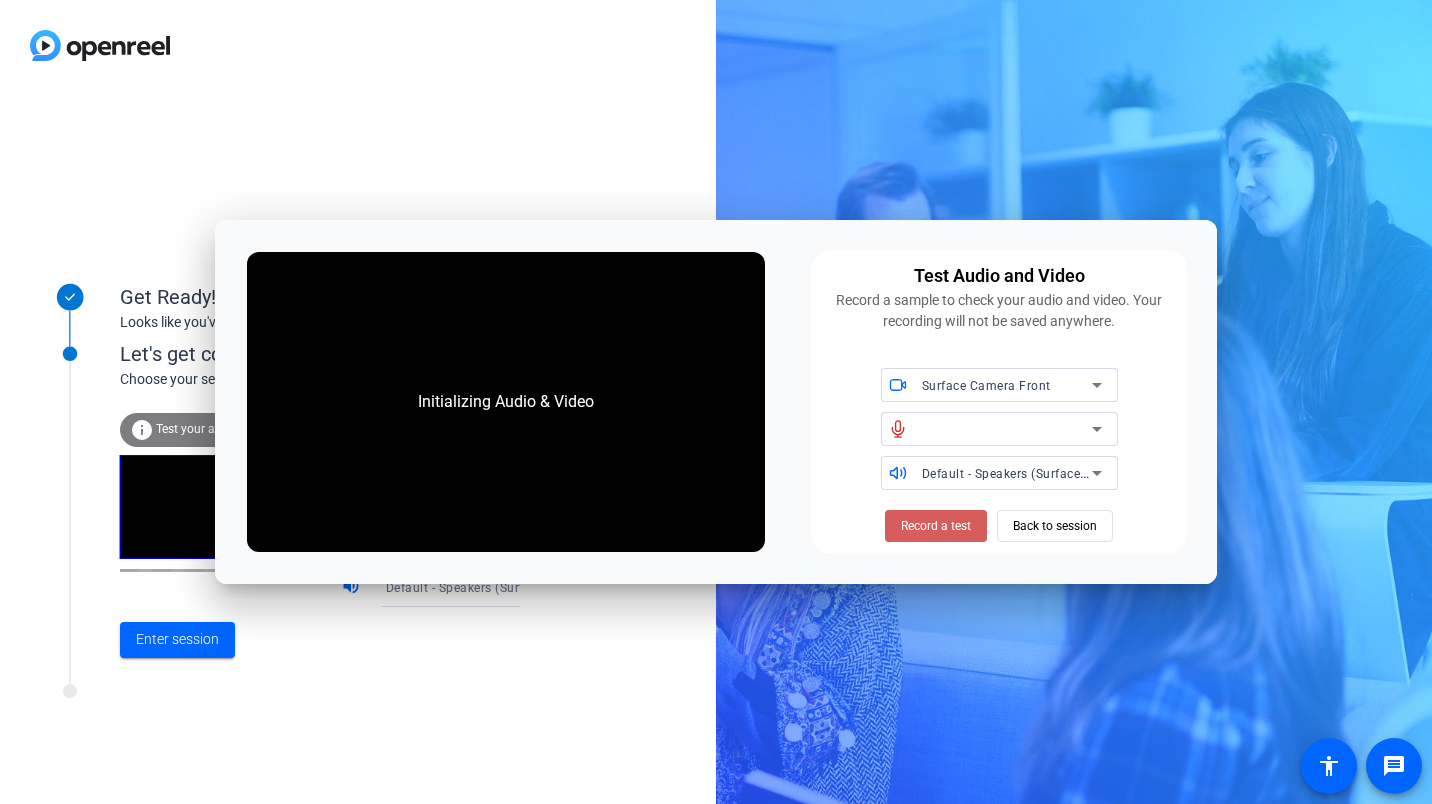 click on "Record a test" at bounding box center [936, 526] 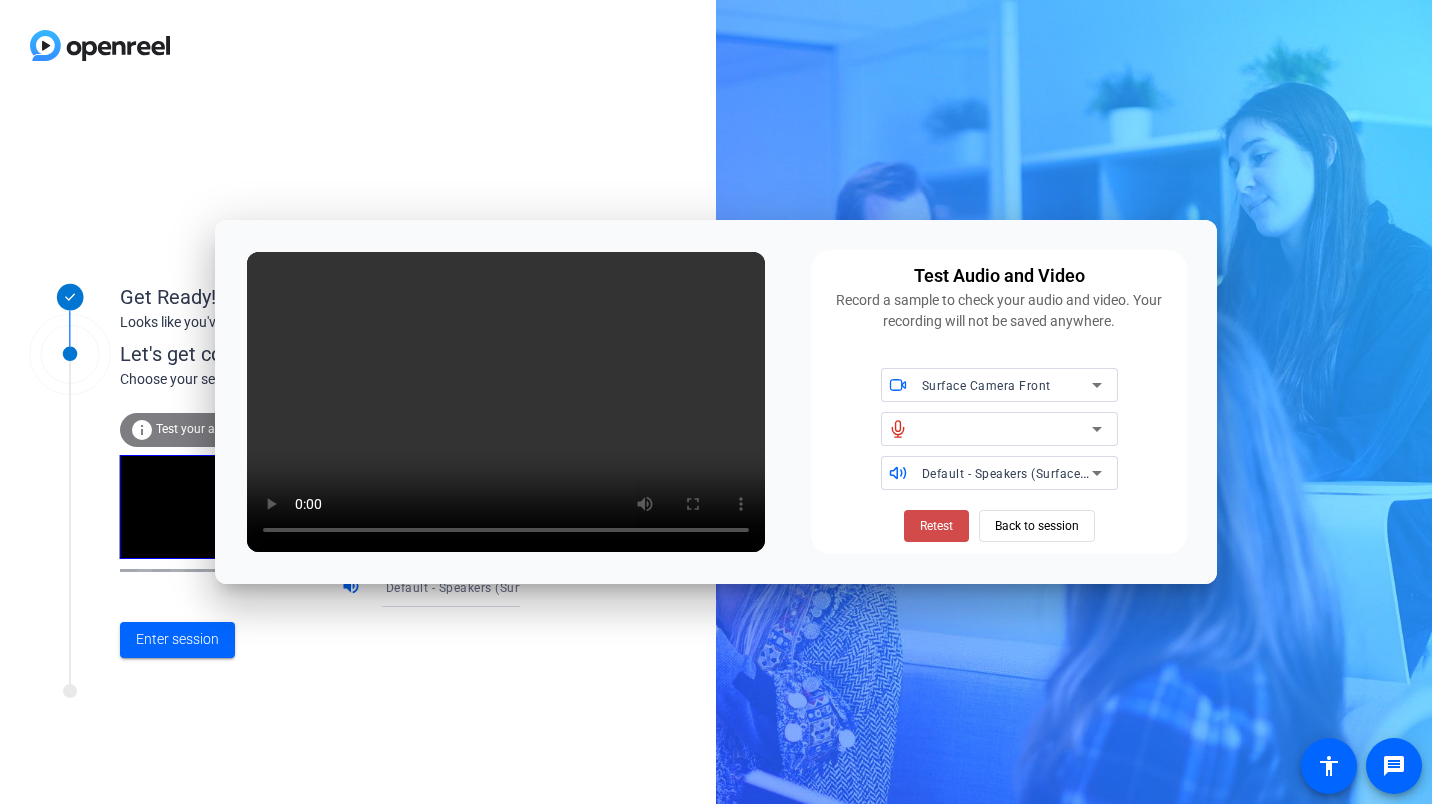 click at bounding box center (936, 526) 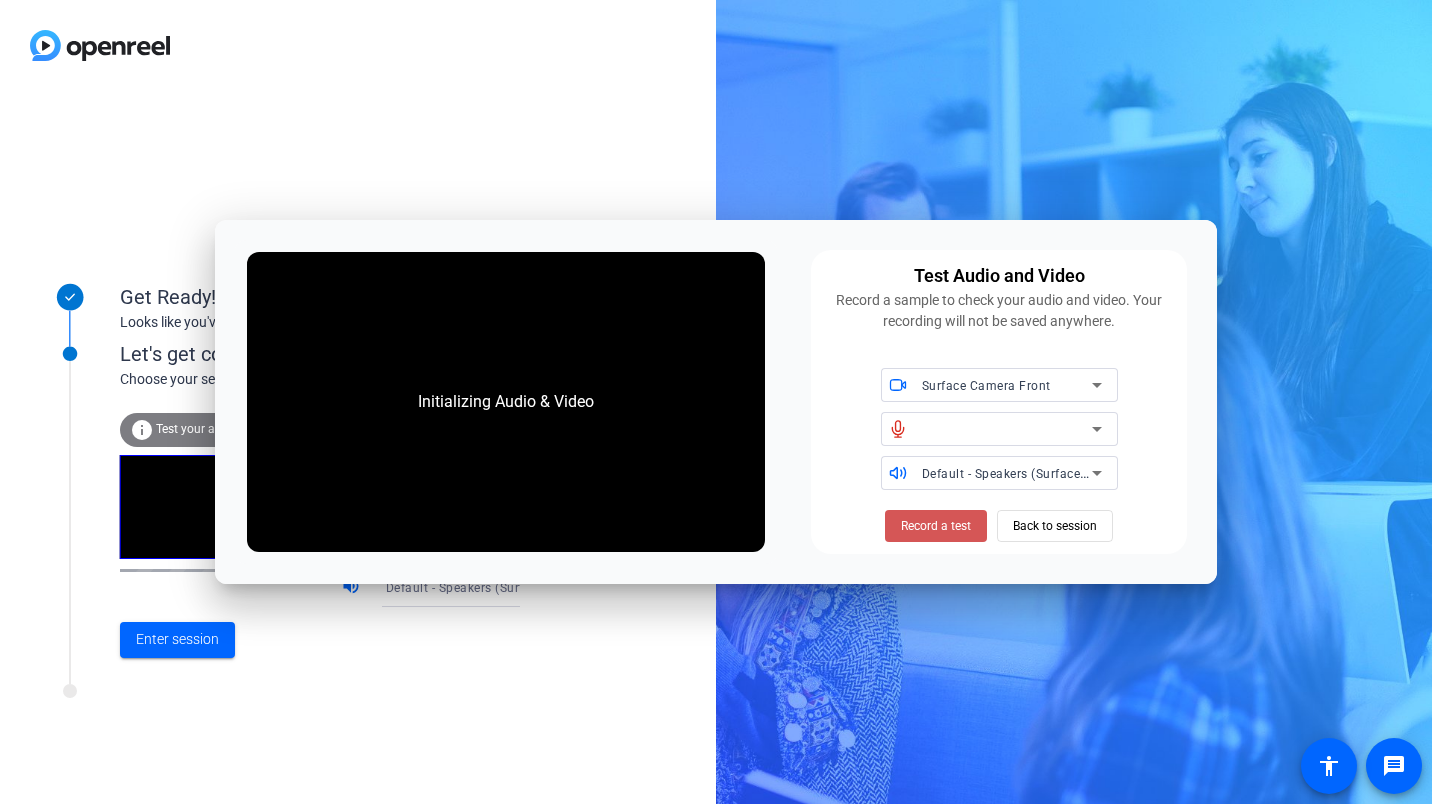 click on "Record a test" at bounding box center [936, 526] 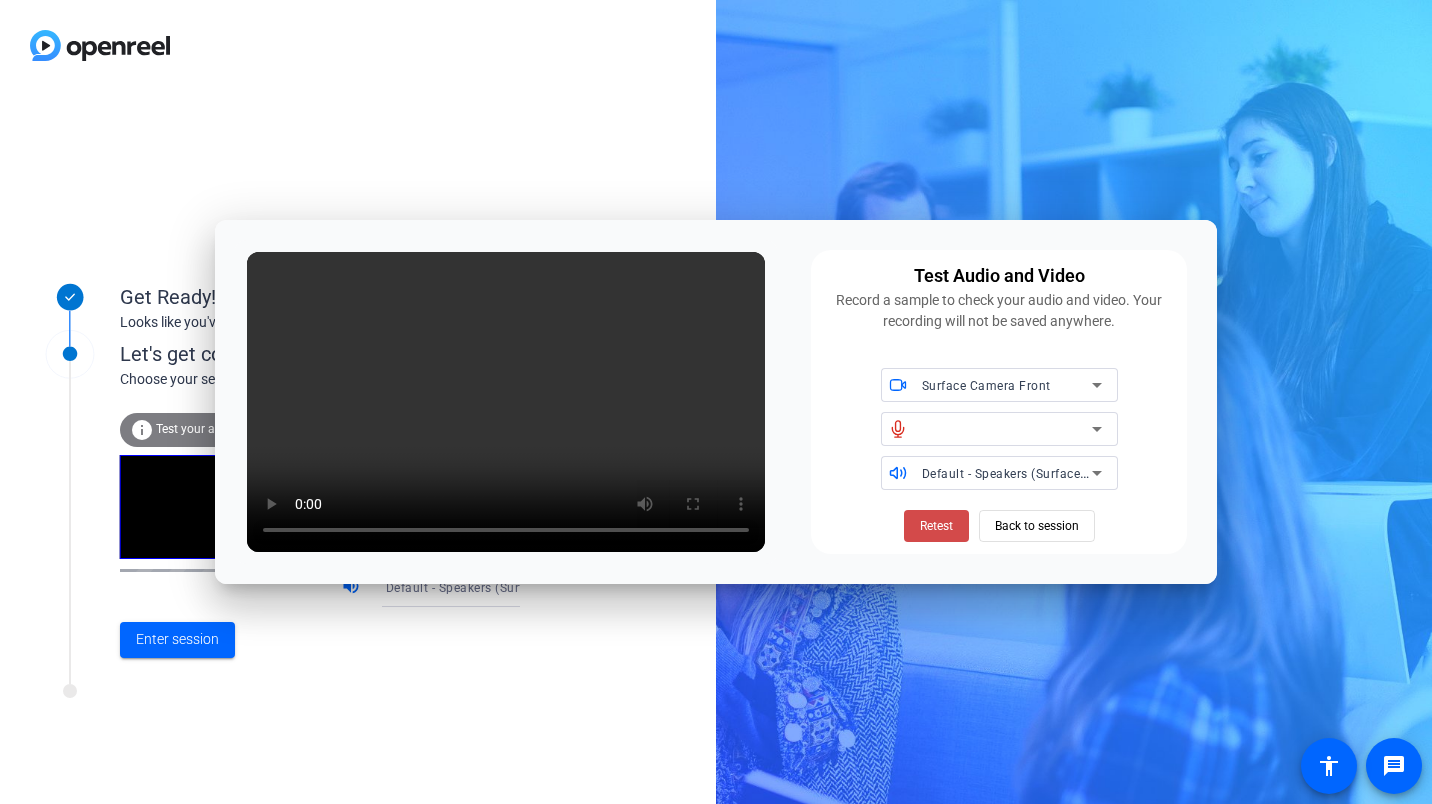 click on "Retest" at bounding box center [936, 526] 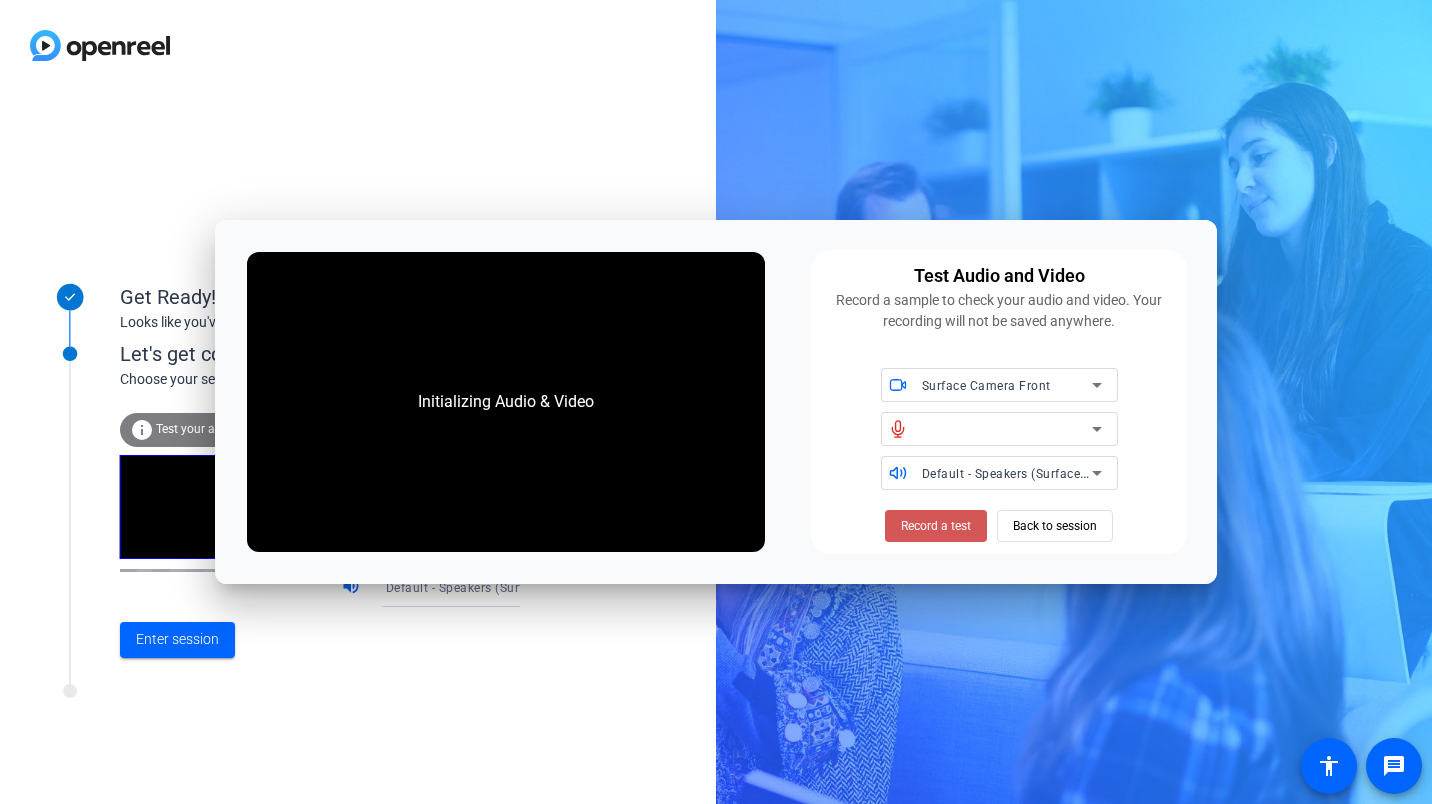 click on "Record a test" at bounding box center (936, 526) 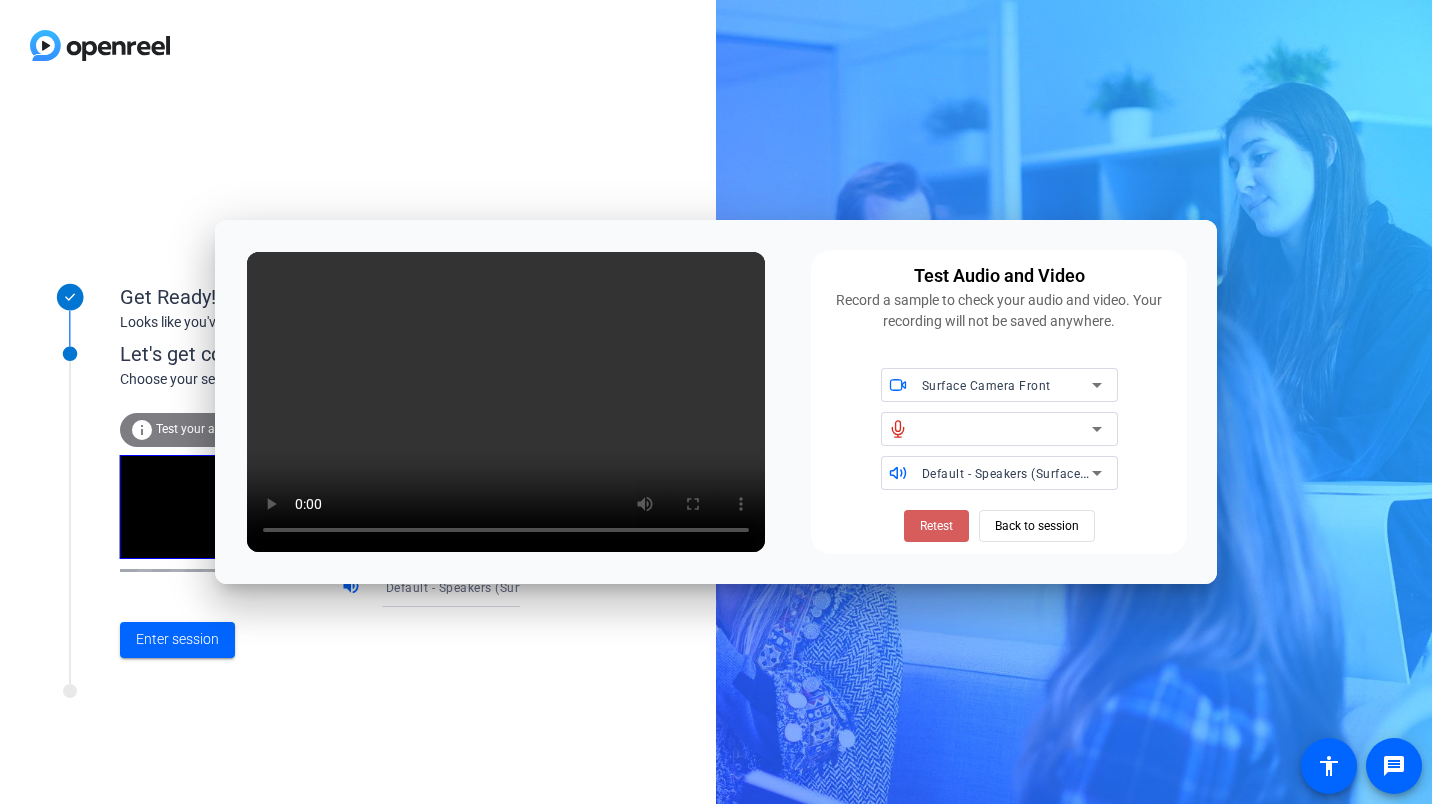 click on "Retest" at bounding box center [936, 526] 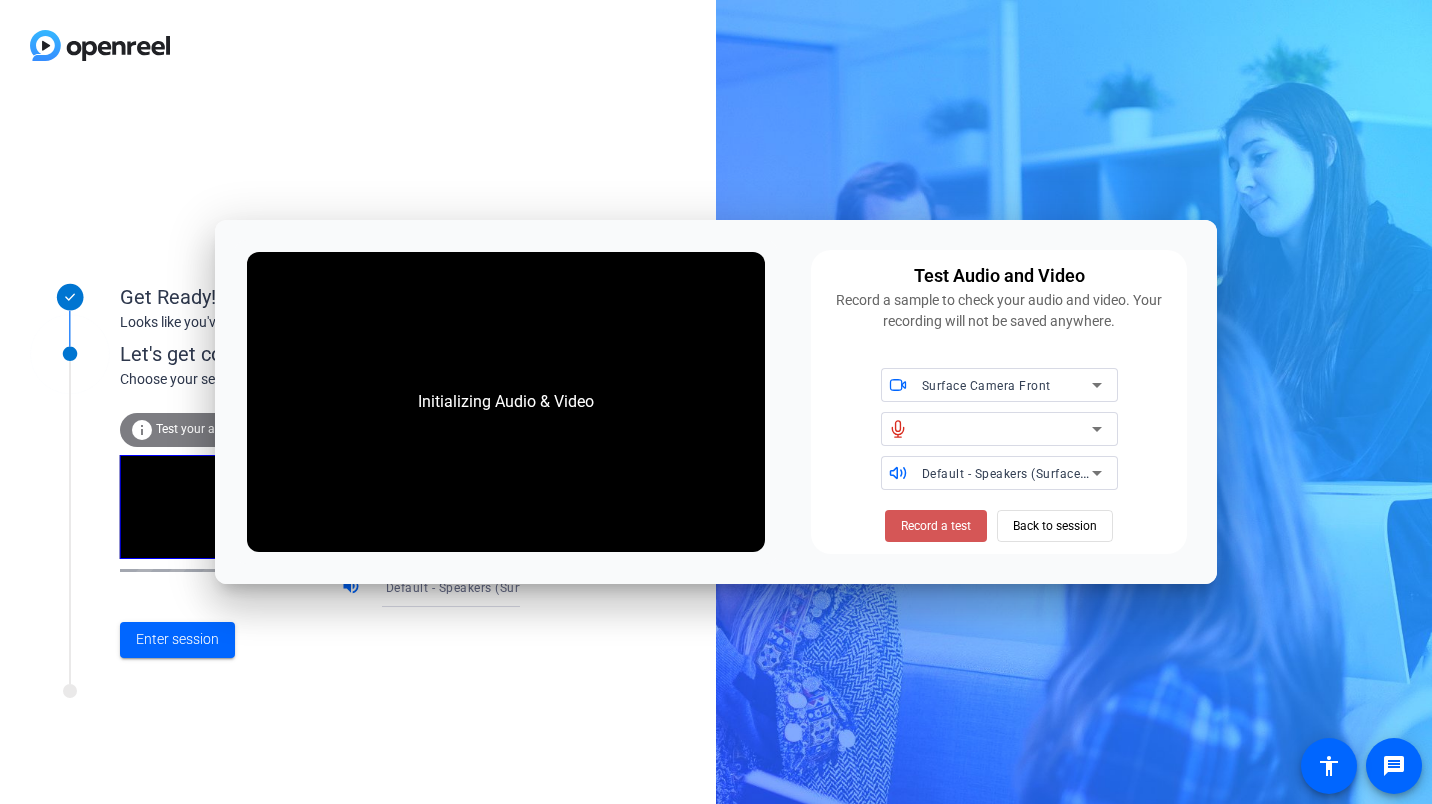 click on "Record a test" at bounding box center [936, 526] 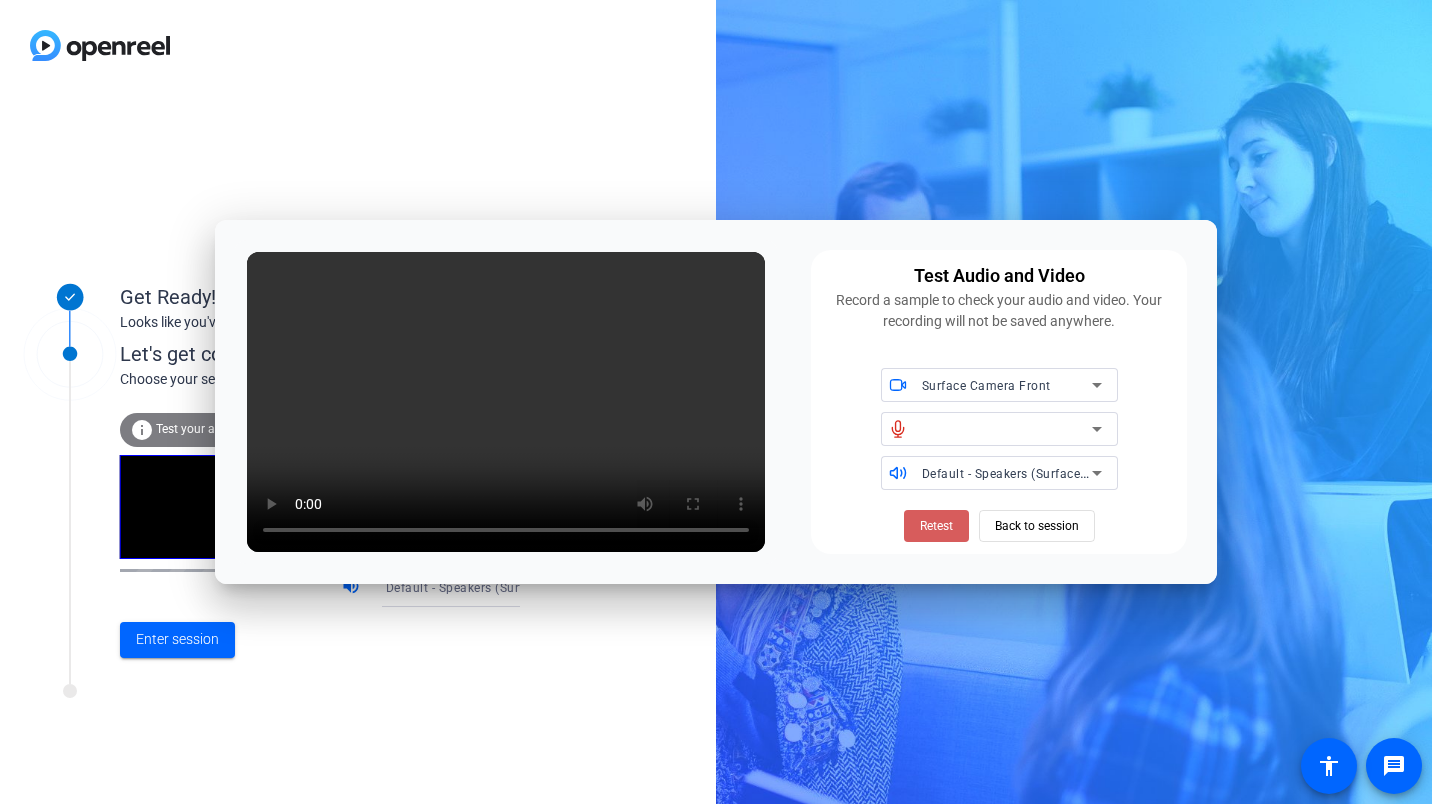 click on "Retest" at bounding box center [936, 526] 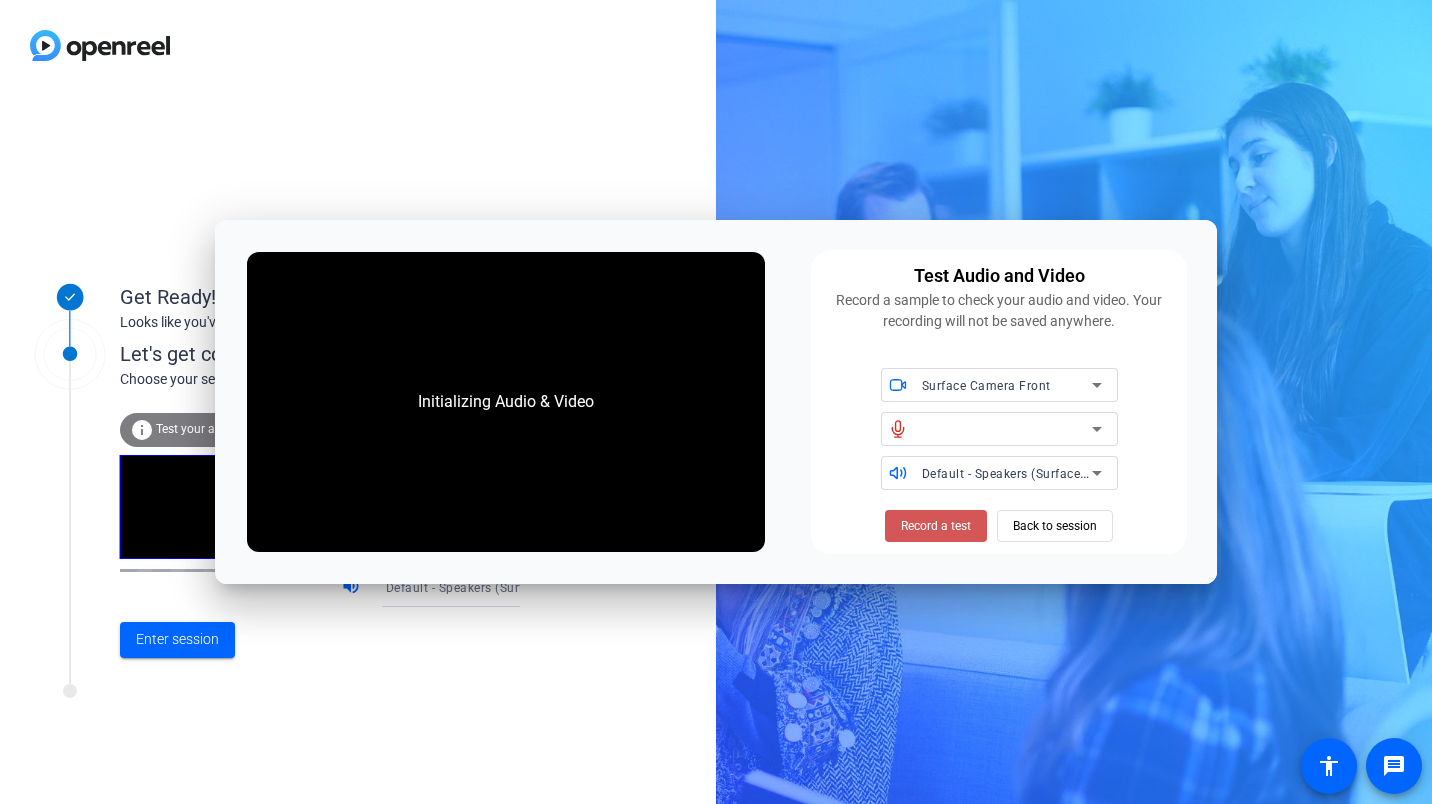 click on "Record a test" at bounding box center [936, 526] 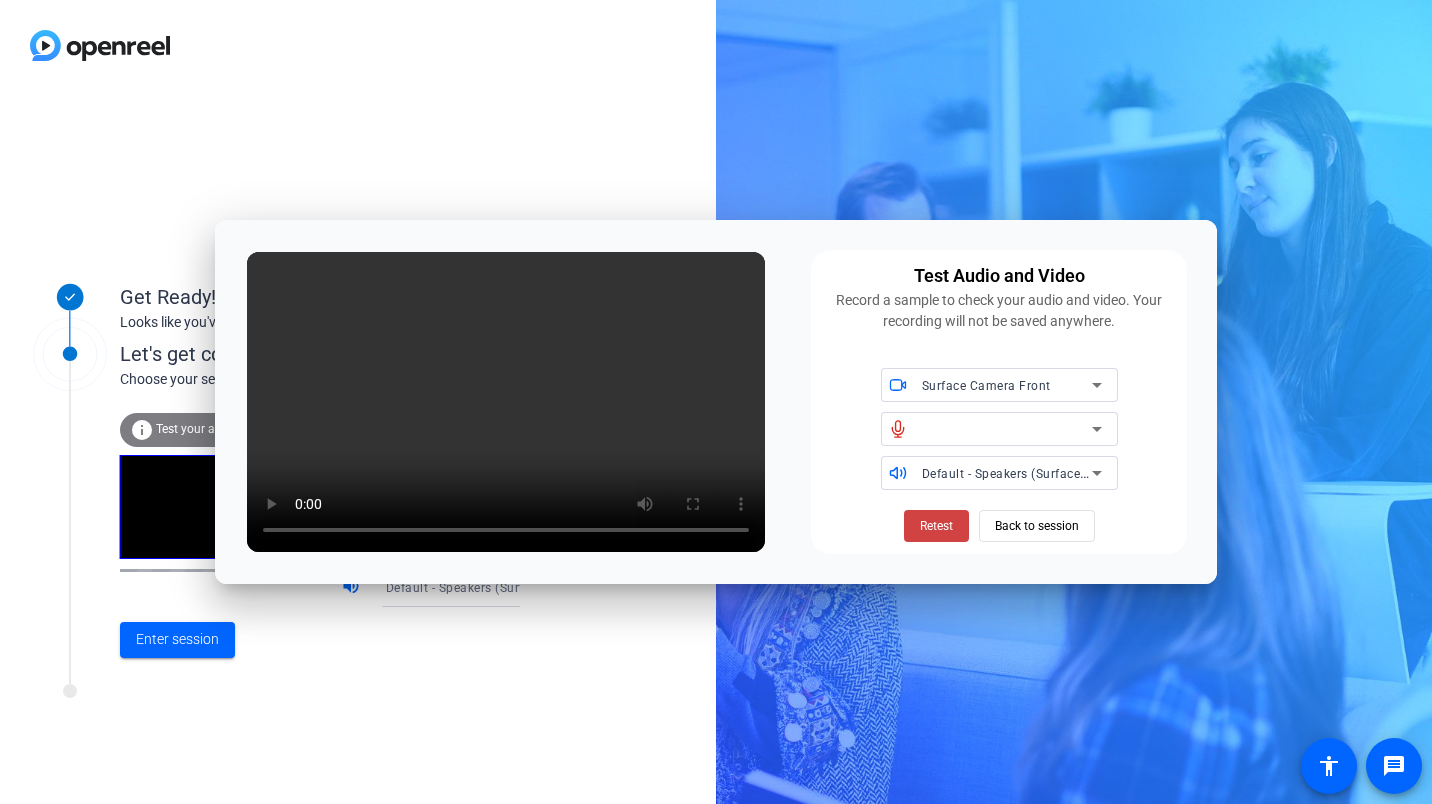 click on "Retest" at bounding box center [936, 526] 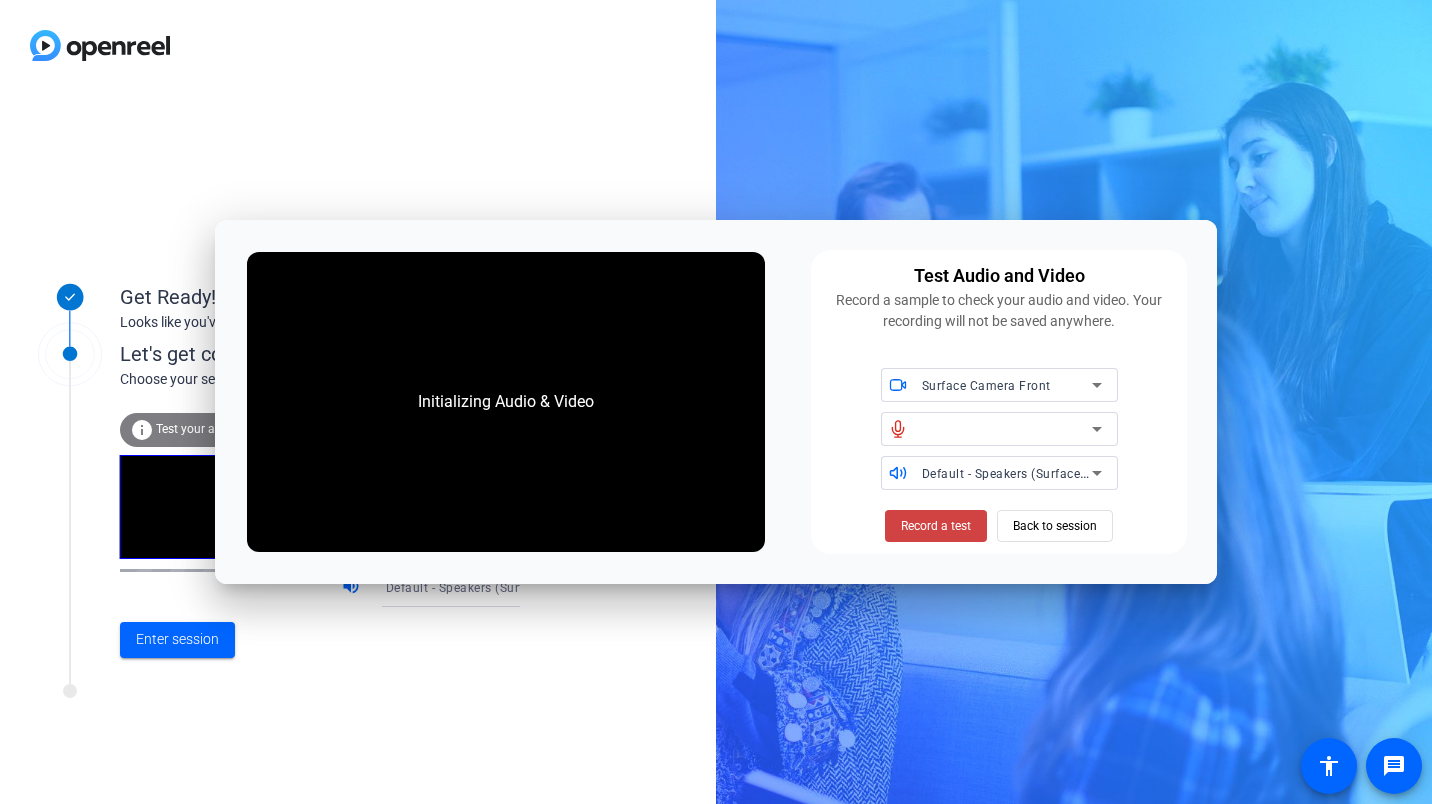click on "Record a test" at bounding box center [936, 526] 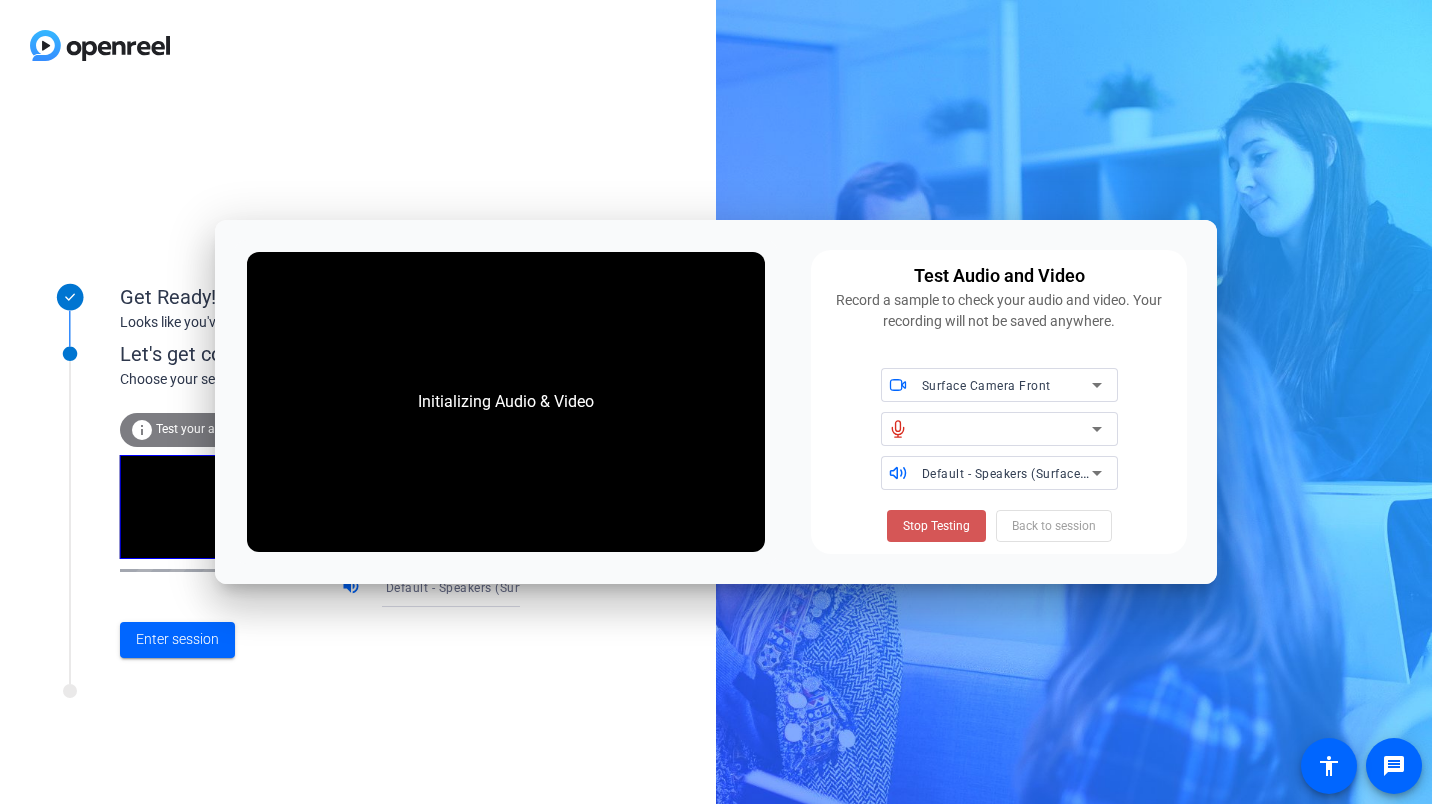 click on "Stop Testing" at bounding box center (936, 526) 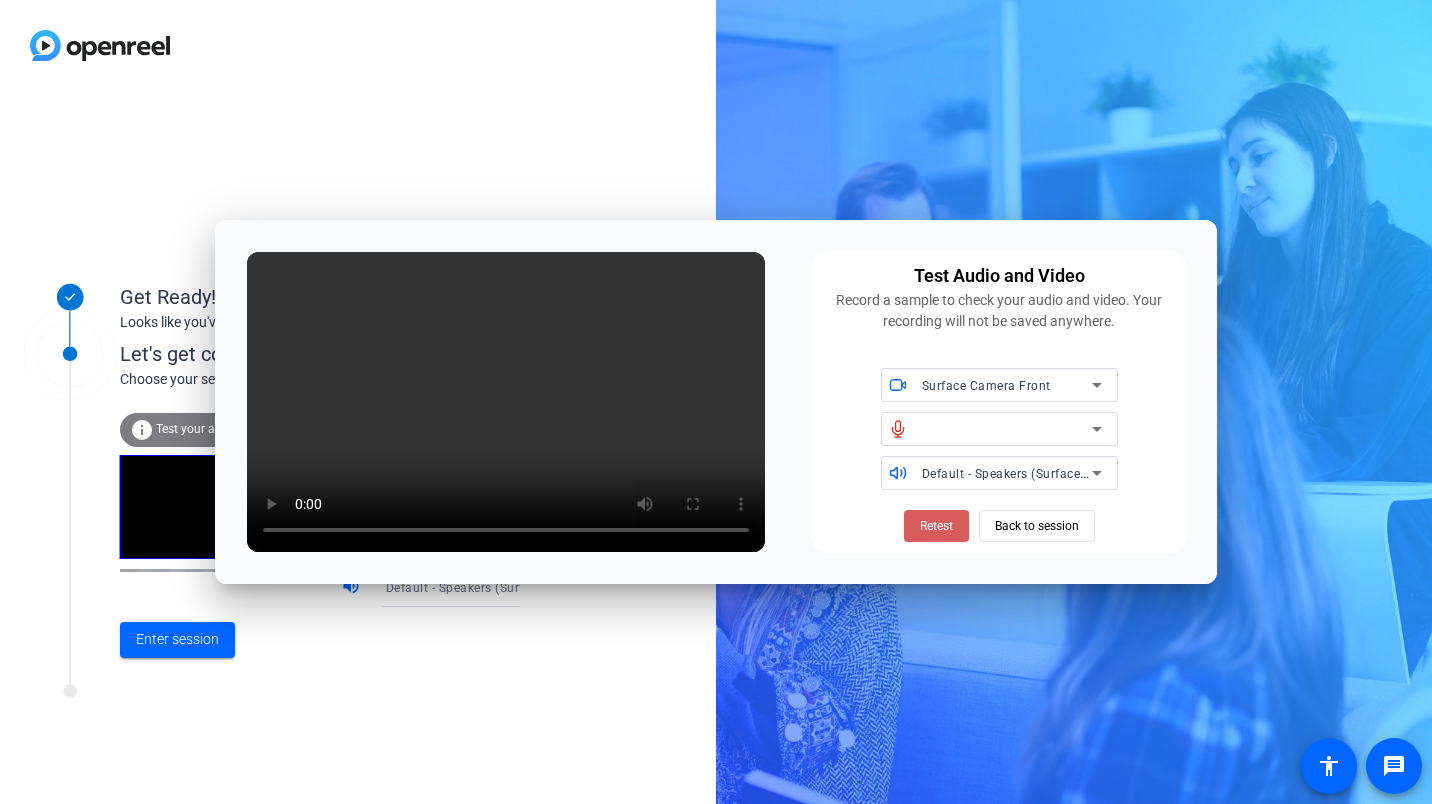 click on "Retest" at bounding box center (936, 526) 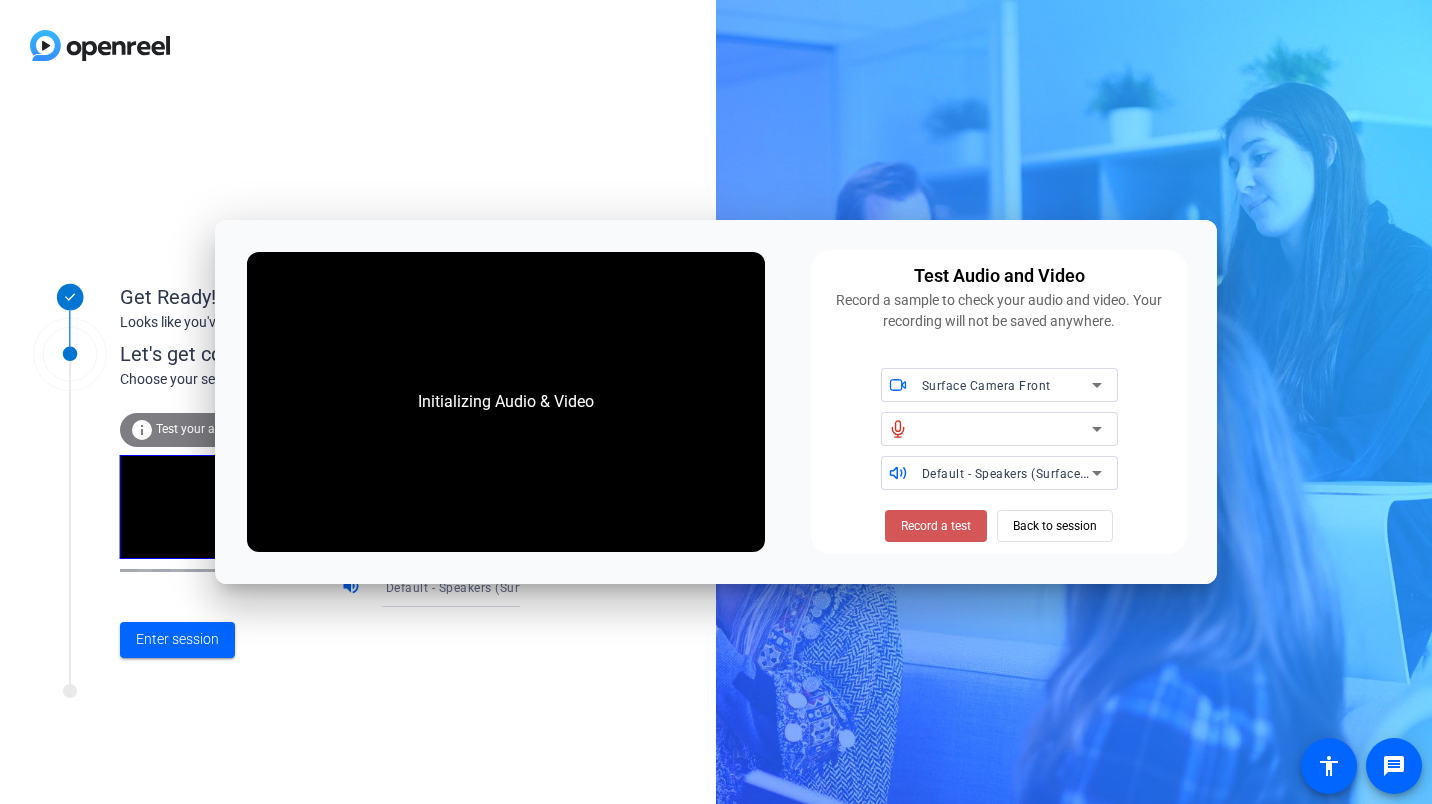 click on "Record a test" at bounding box center [936, 526] 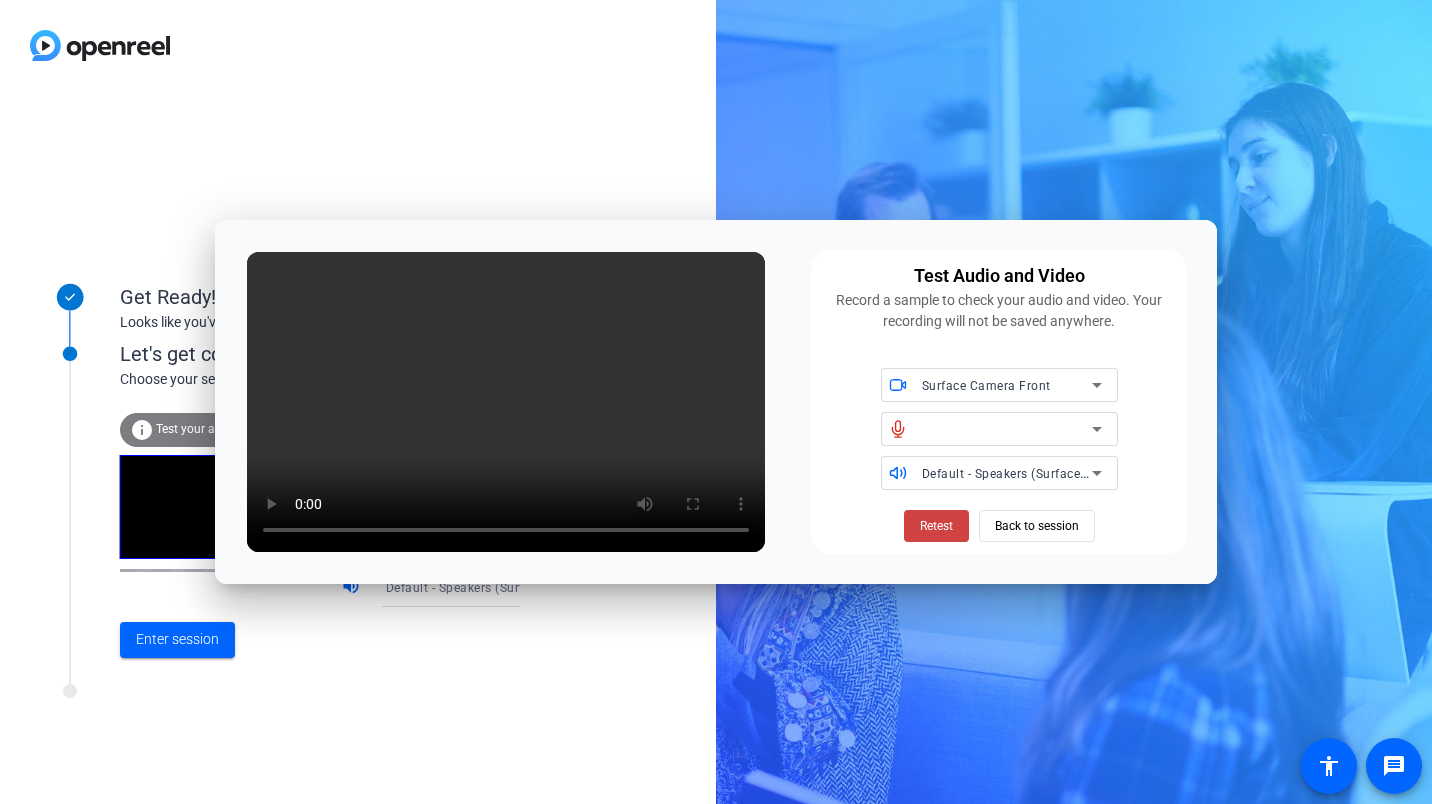 click on "Retest" at bounding box center (936, 526) 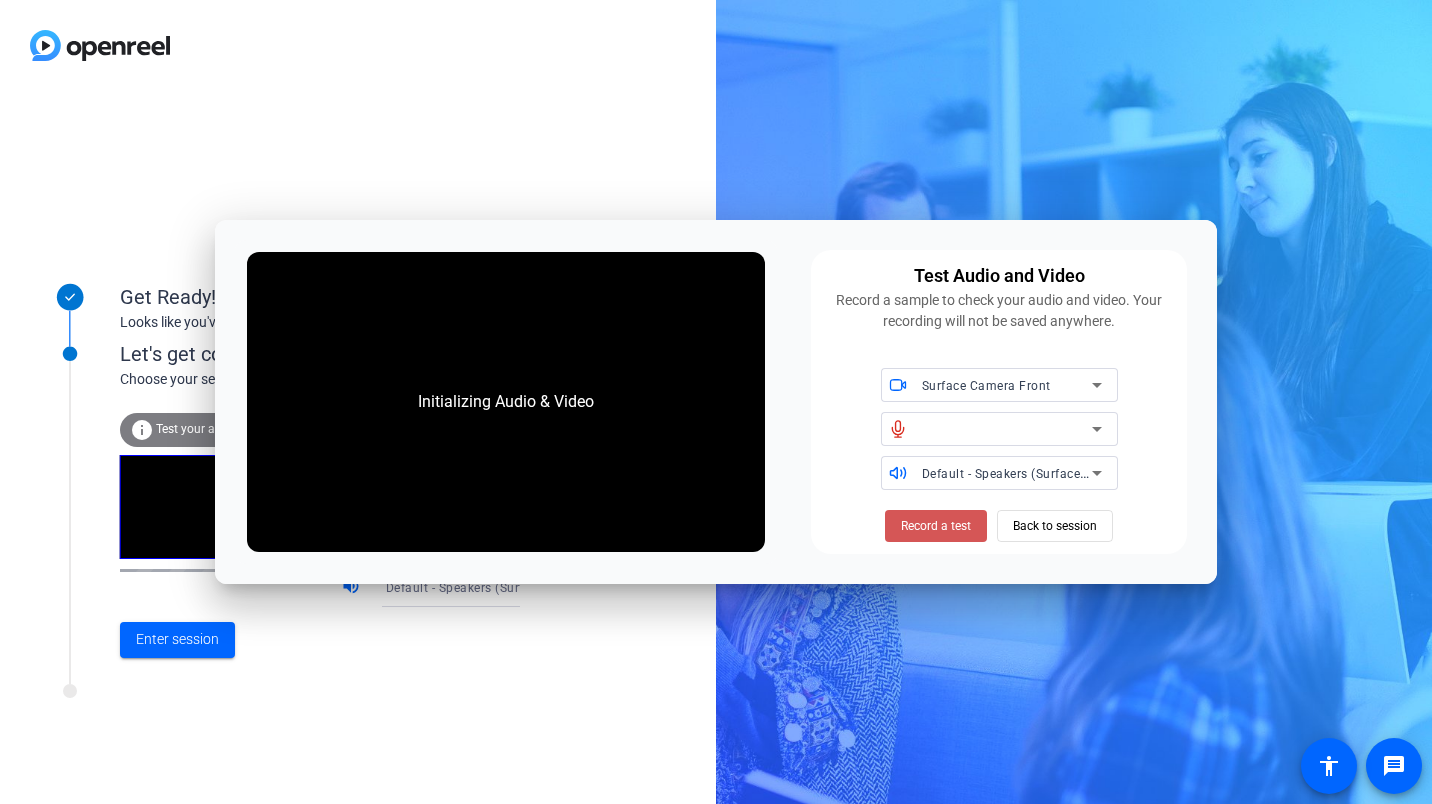 click on "Record a test" at bounding box center (936, 526) 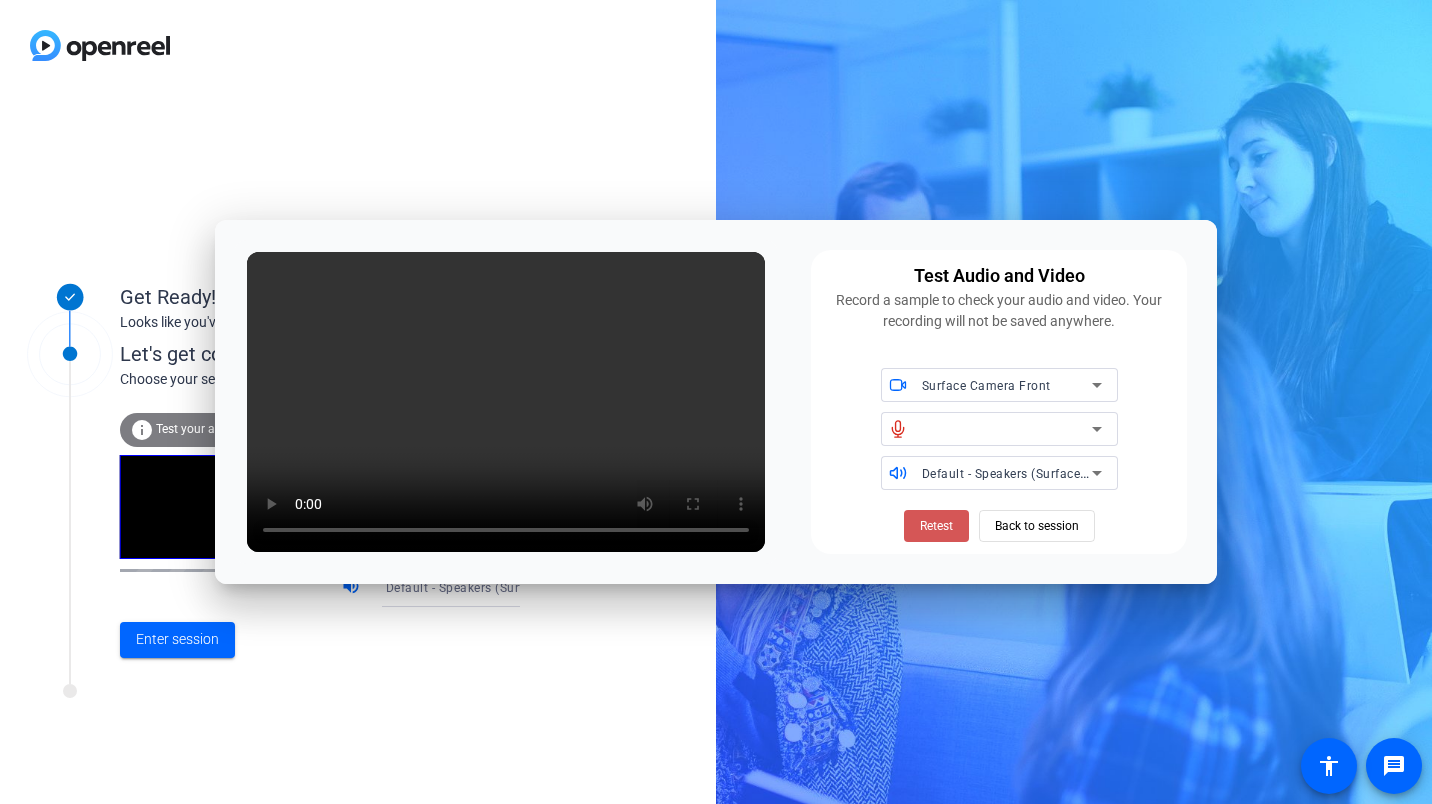 click on "Retest" at bounding box center [936, 526] 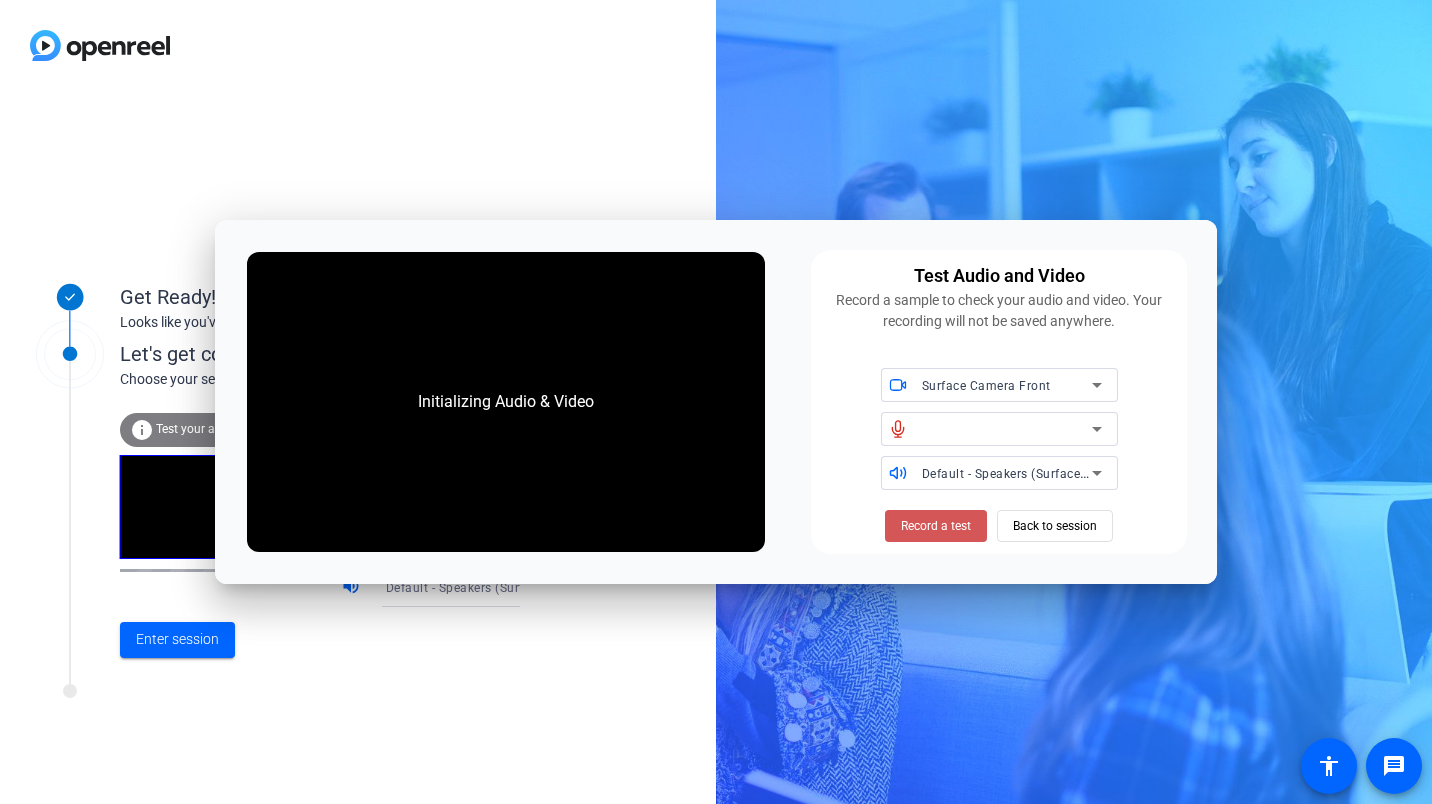 click on "Record a test" at bounding box center [936, 526] 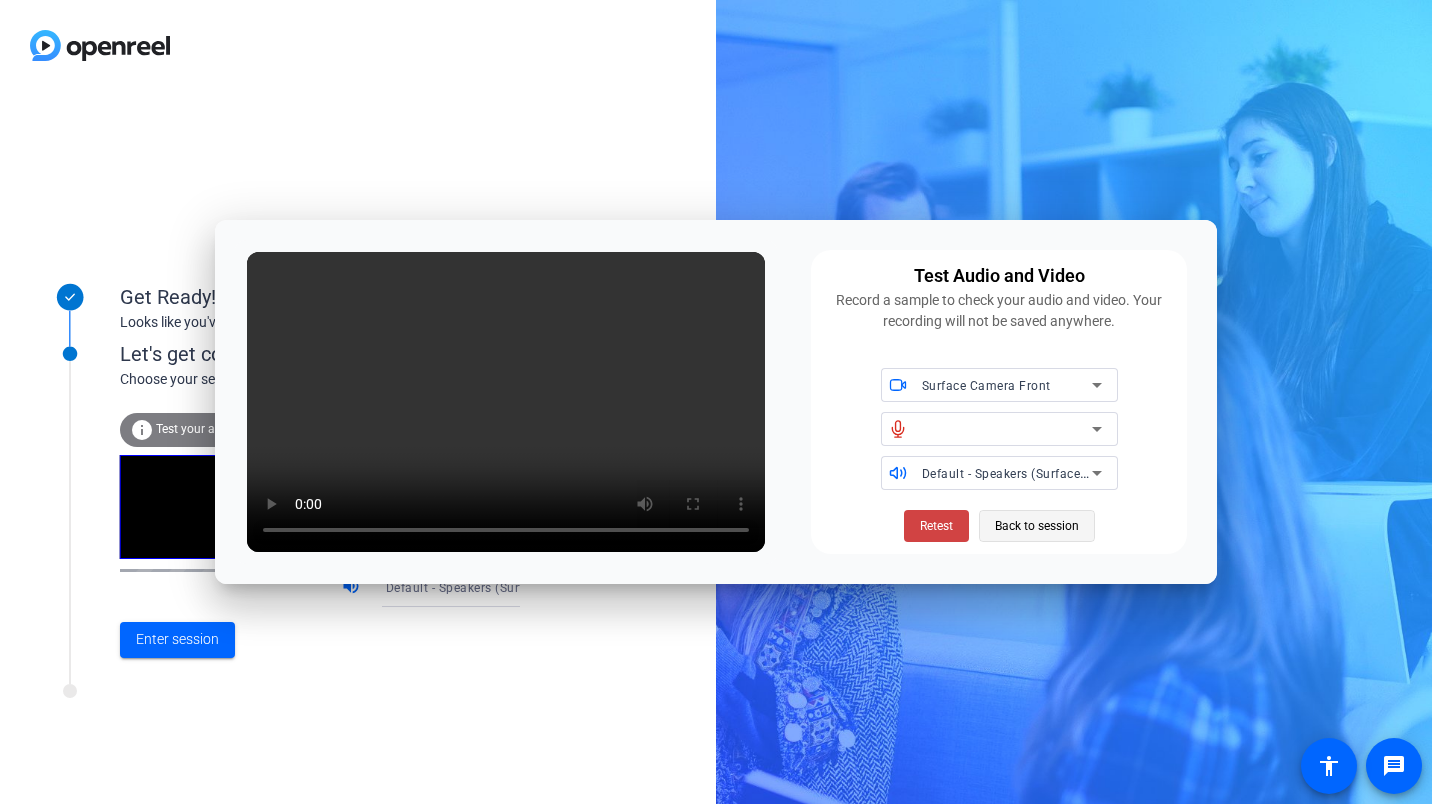 click on "Back to session" at bounding box center [1037, 526] 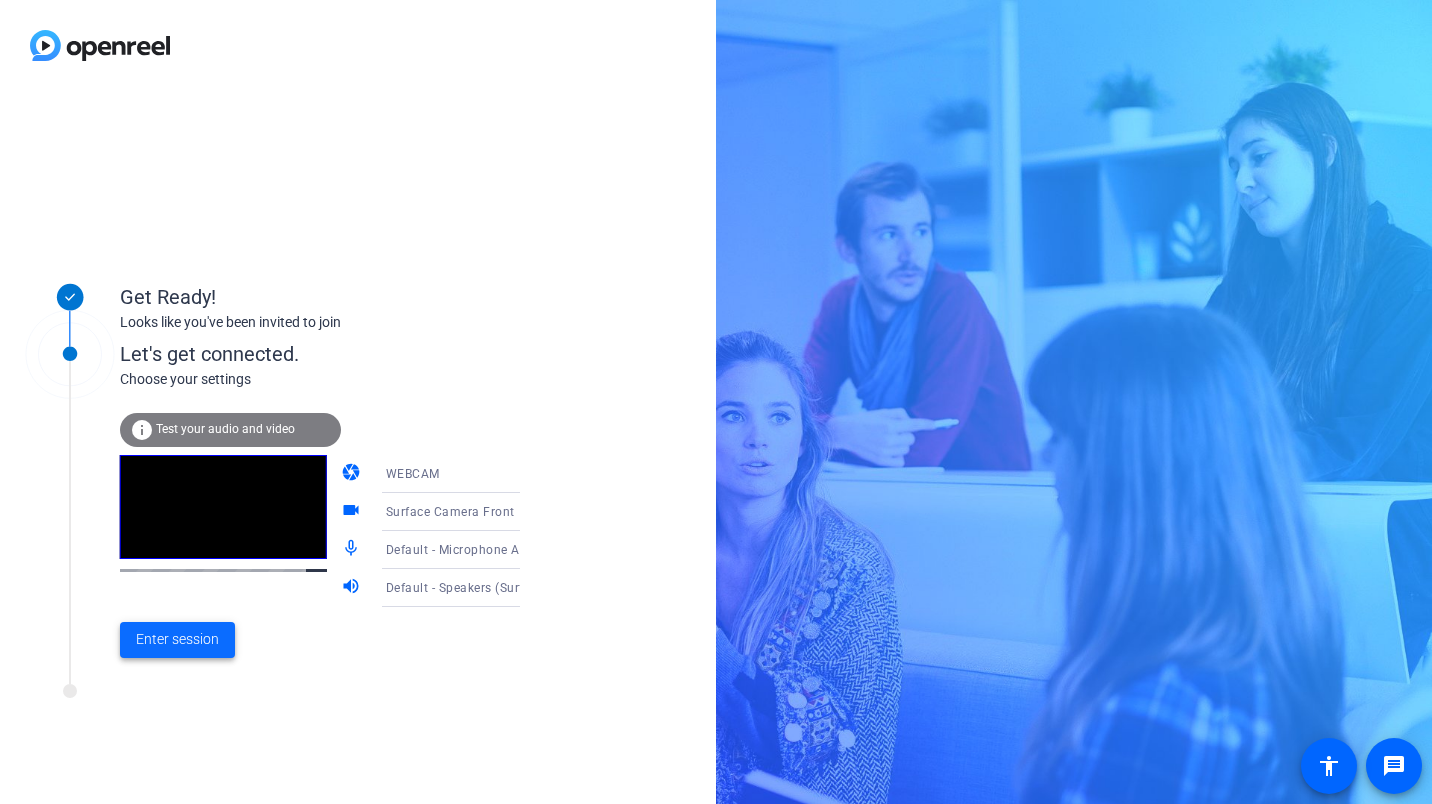 click on "Enter session" 